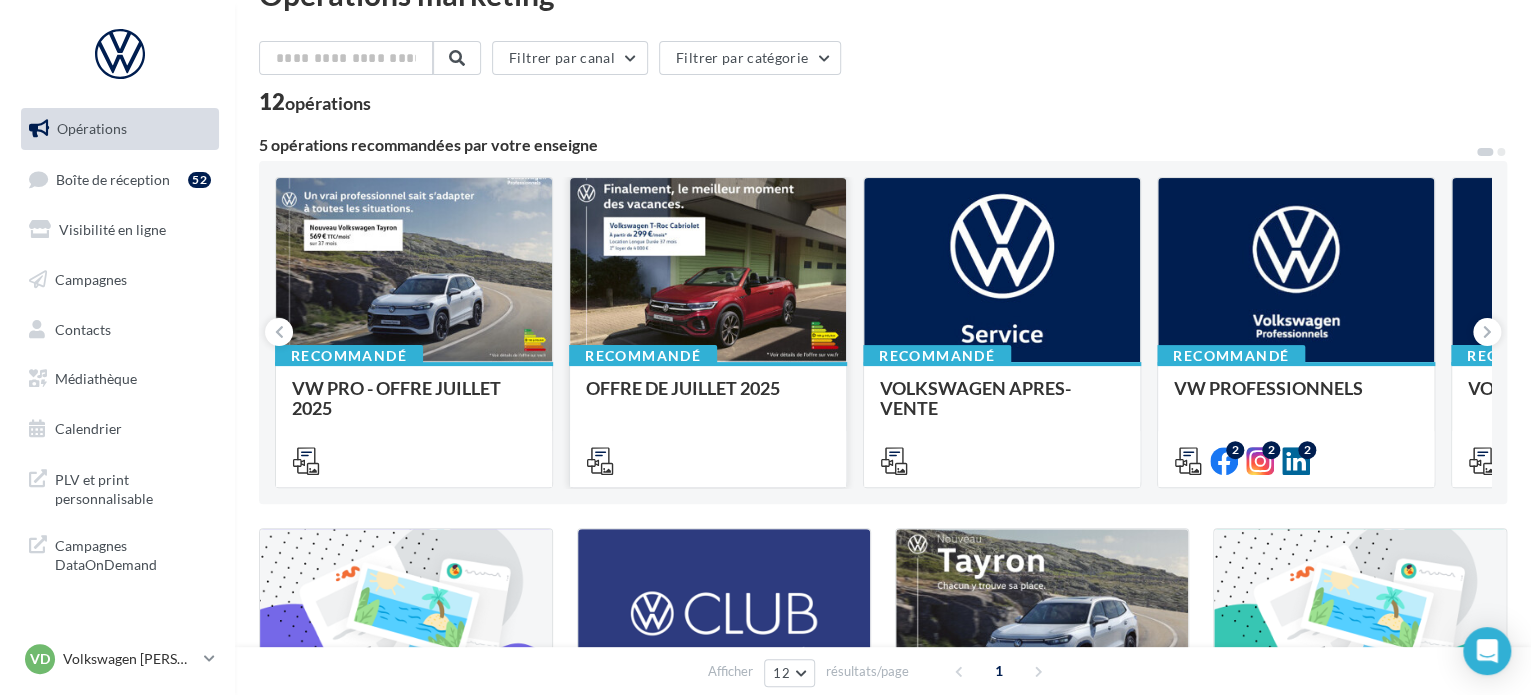 scroll, scrollTop: 100, scrollLeft: 0, axis: vertical 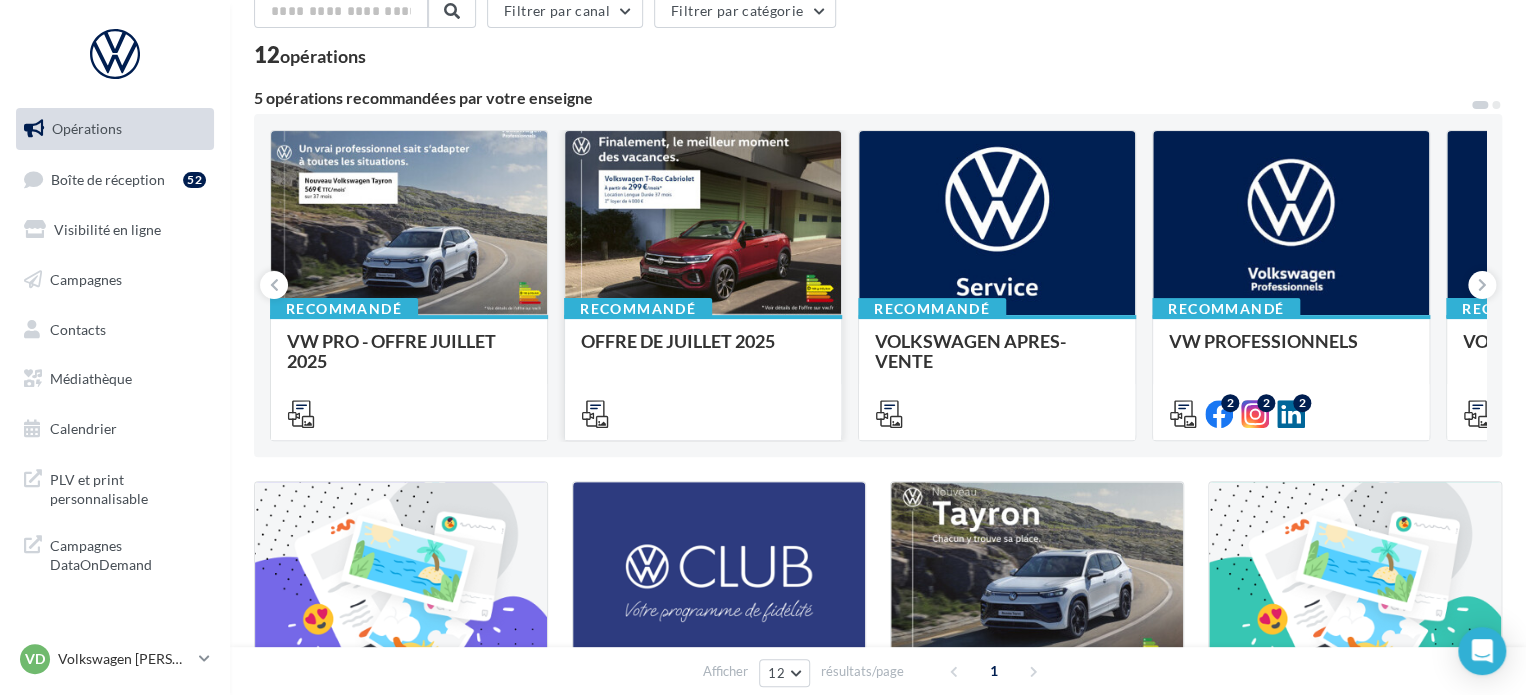 click on "OFFRE DE JUILLET 2025" at bounding box center (678, 341) 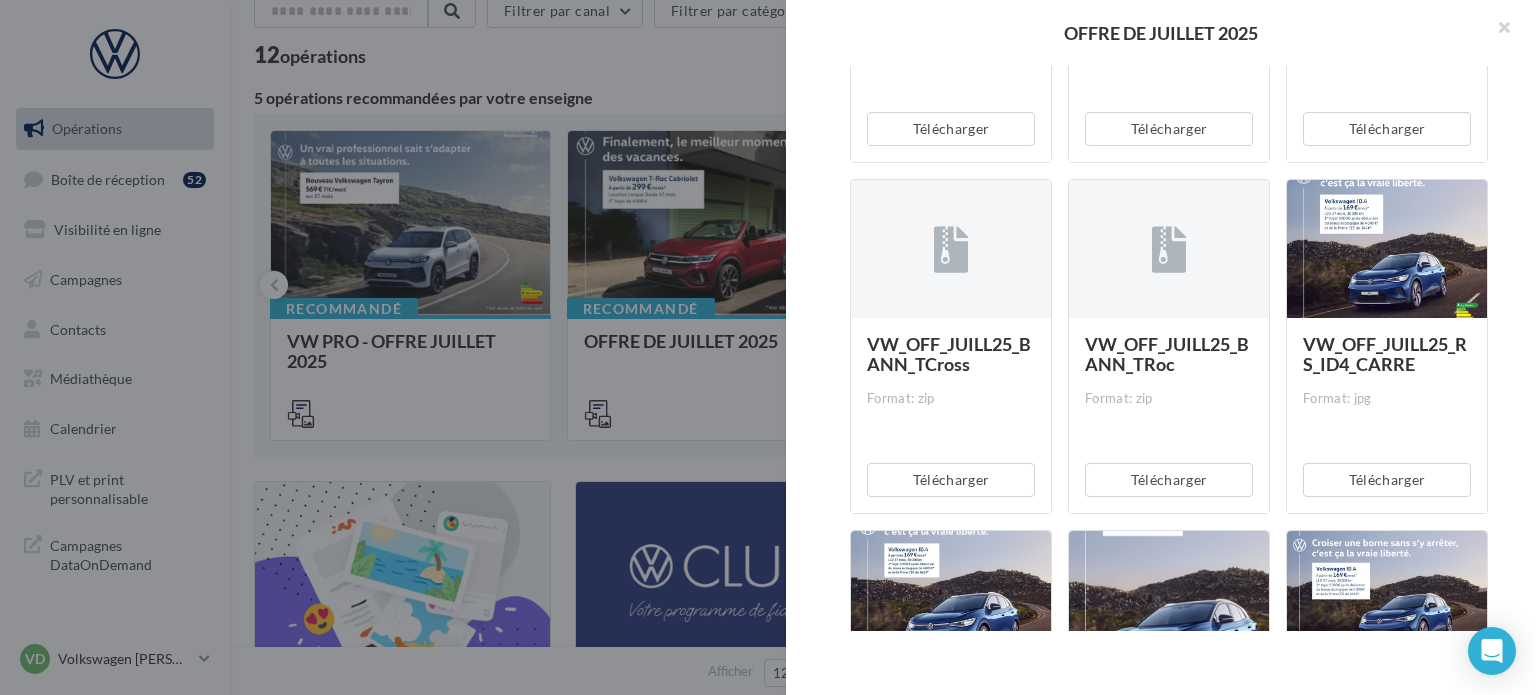 scroll, scrollTop: 700, scrollLeft: 0, axis: vertical 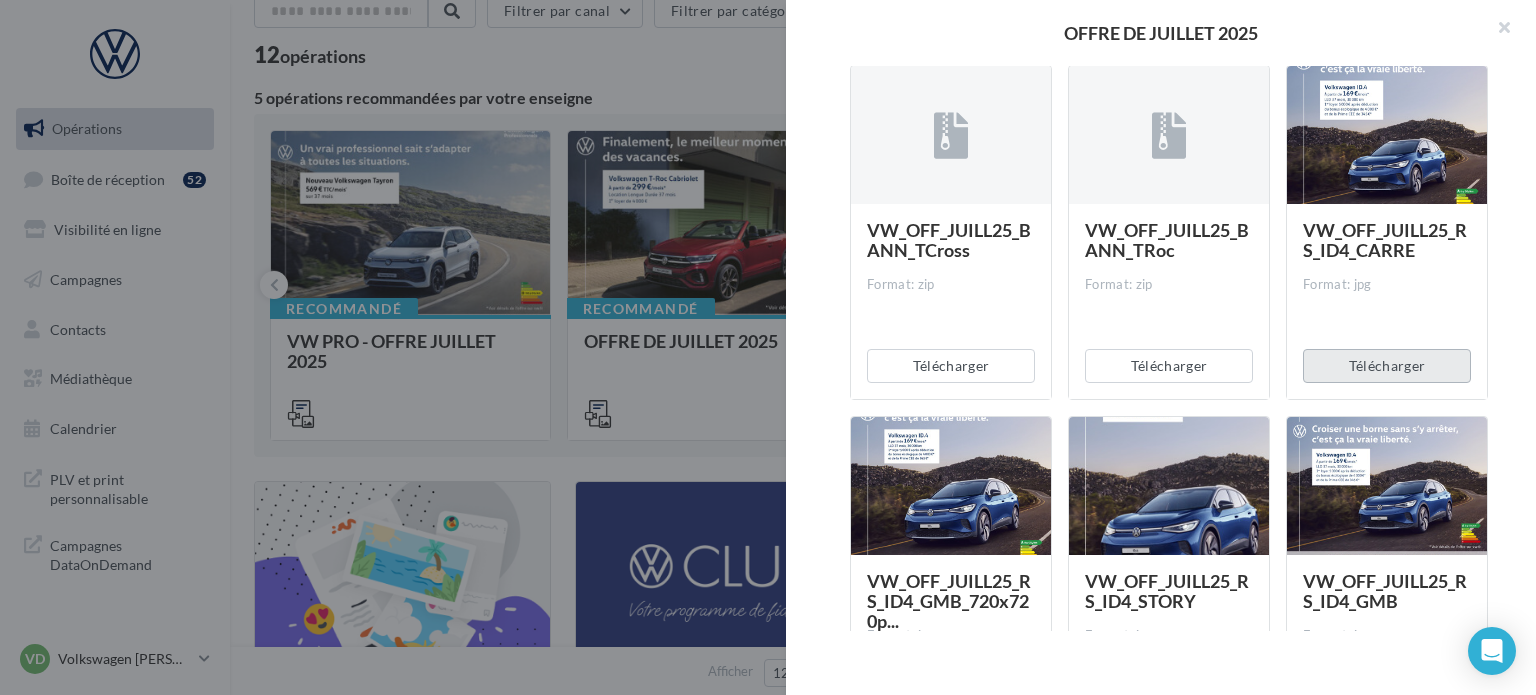 click on "Télécharger" at bounding box center (1387, 366) 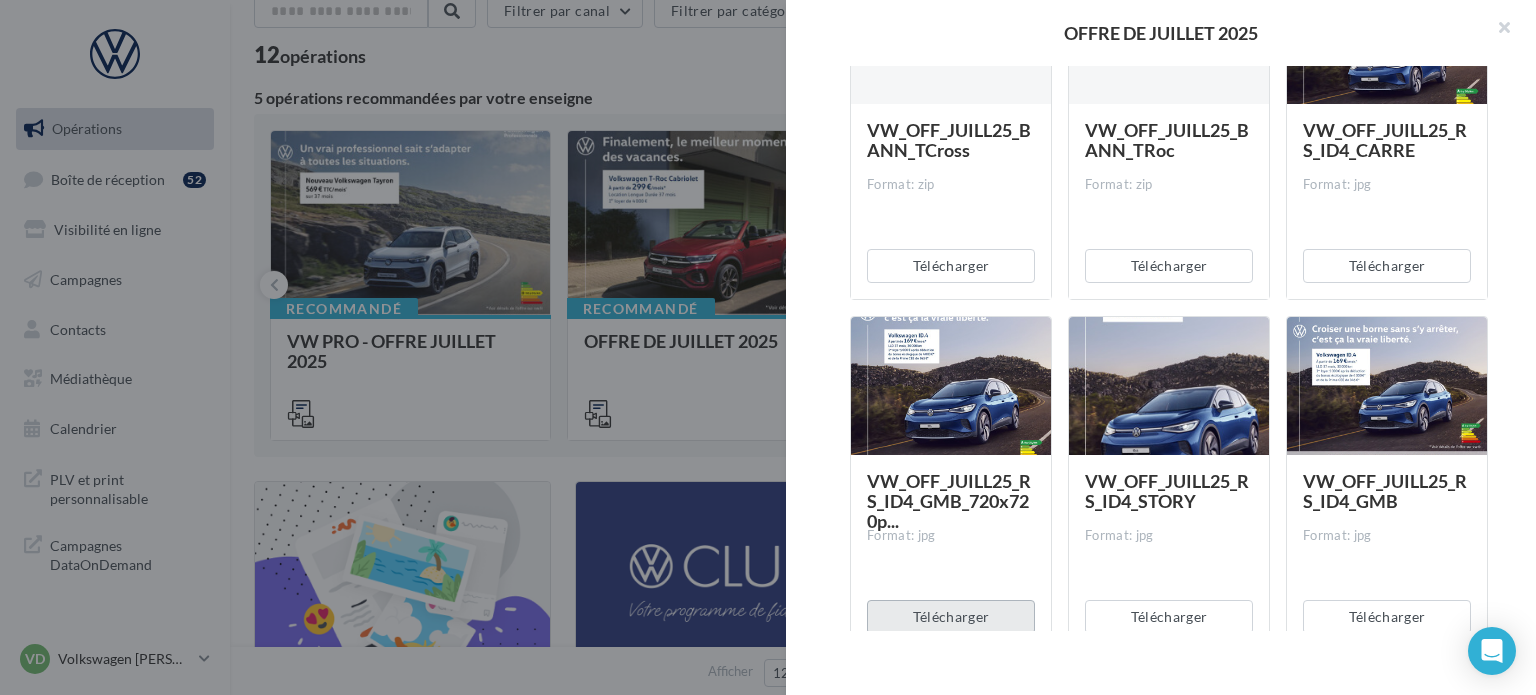 click on "Télécharger" at bounding box center [951, 617] 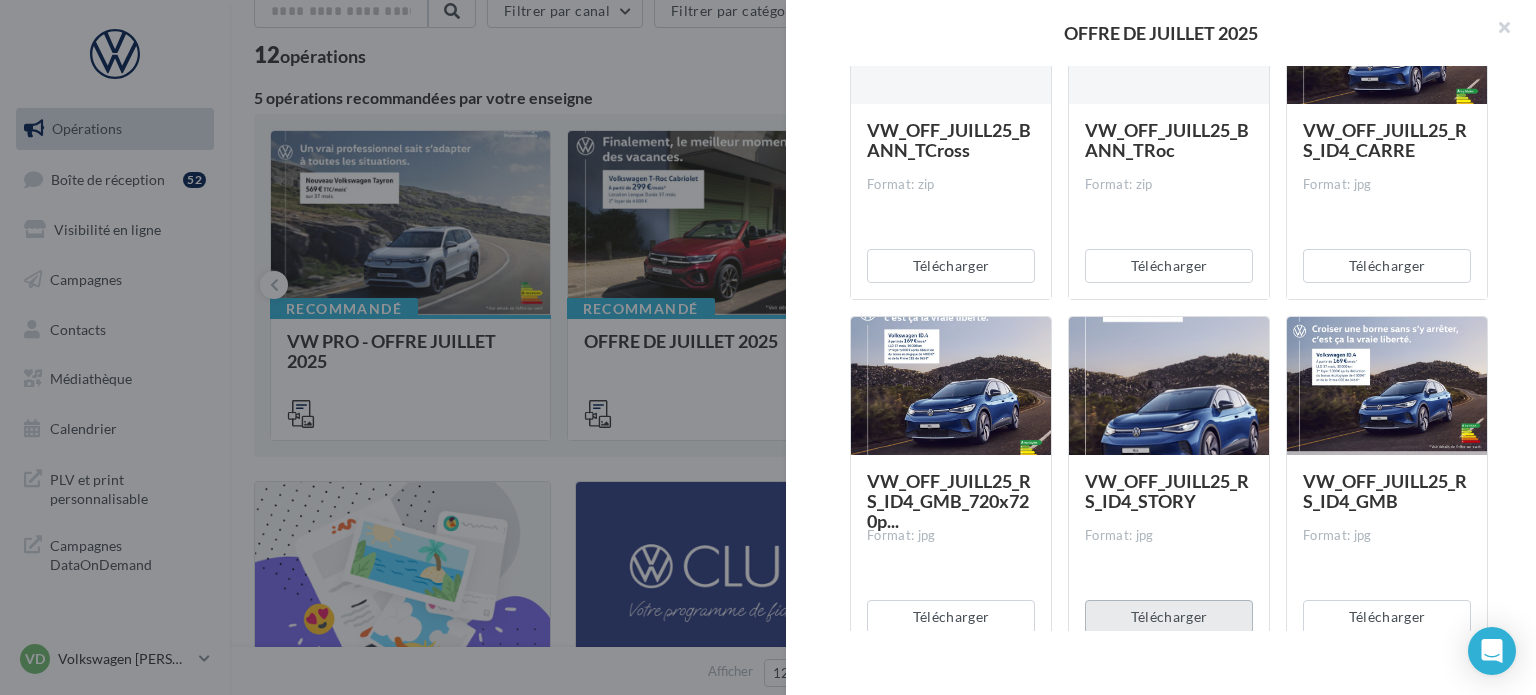 click on "Télécharger" at bounding box center [1169, 617] 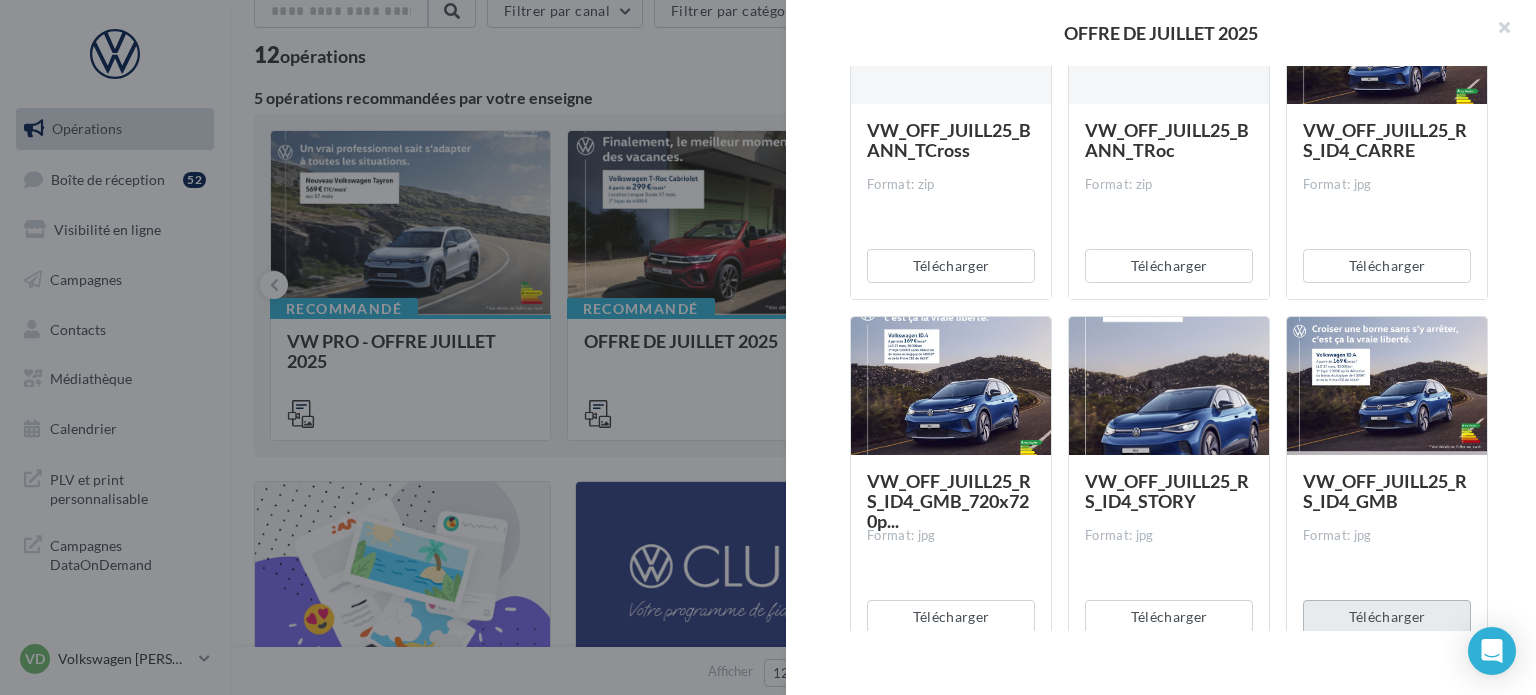 click on "Télécharger" at bounding box center (1387, 617) 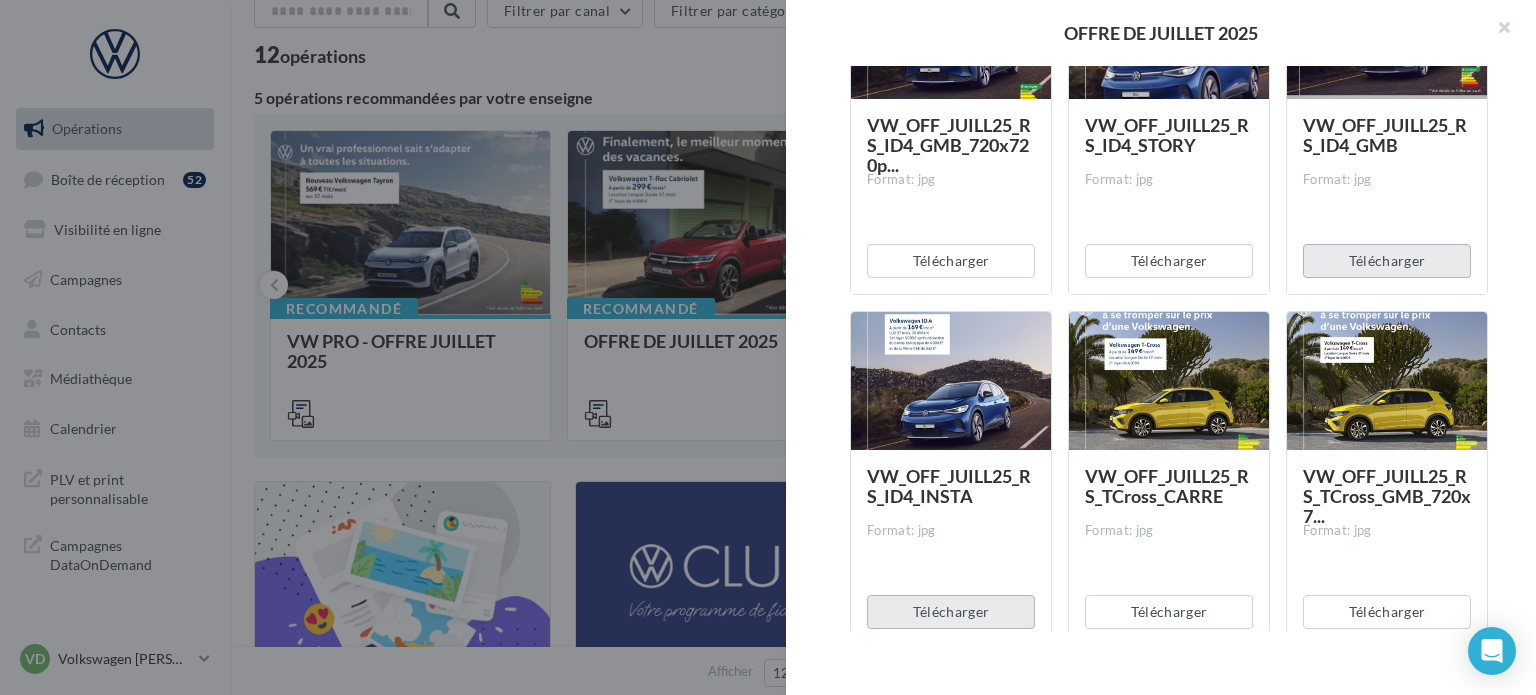 scroll, scrollTop: 1200, scrollLeft: 0, axis: vertical 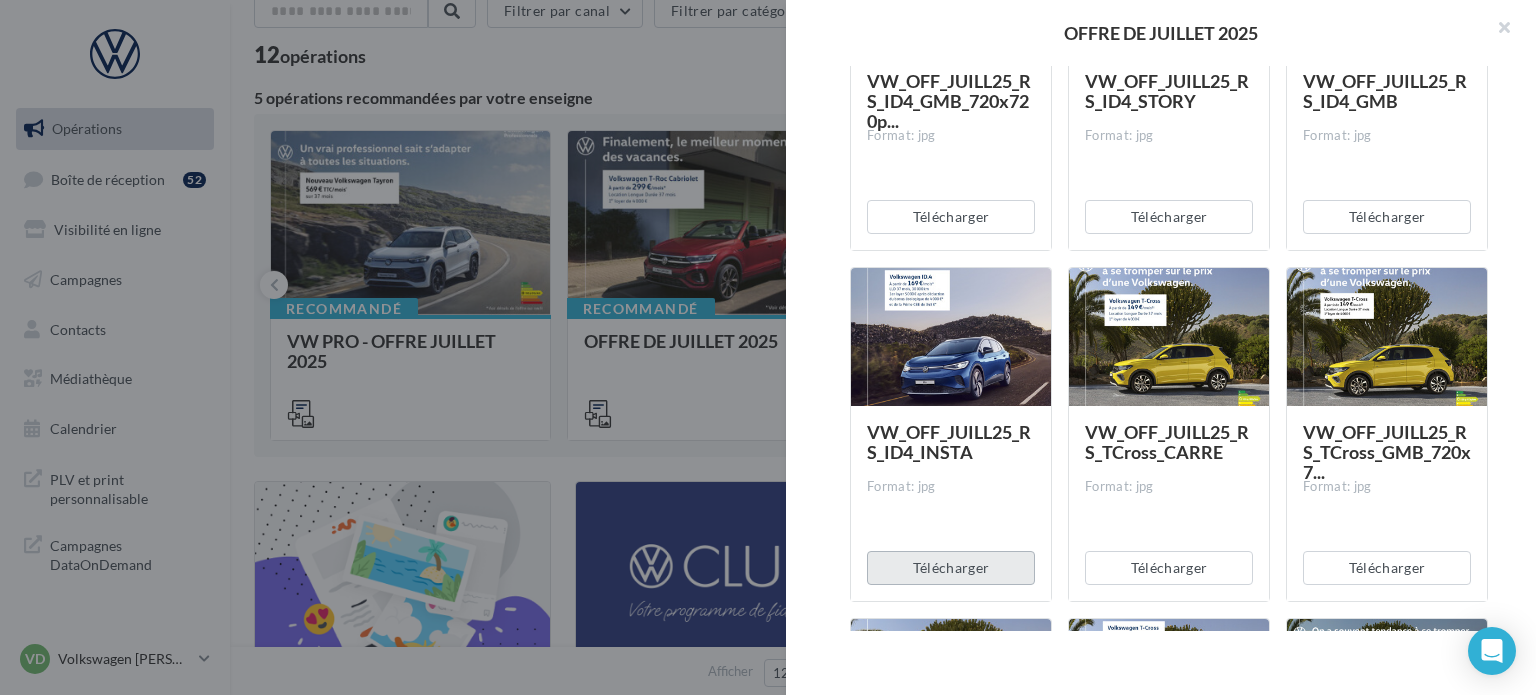 click on "Télécharger" at bounding box center (951, 568) 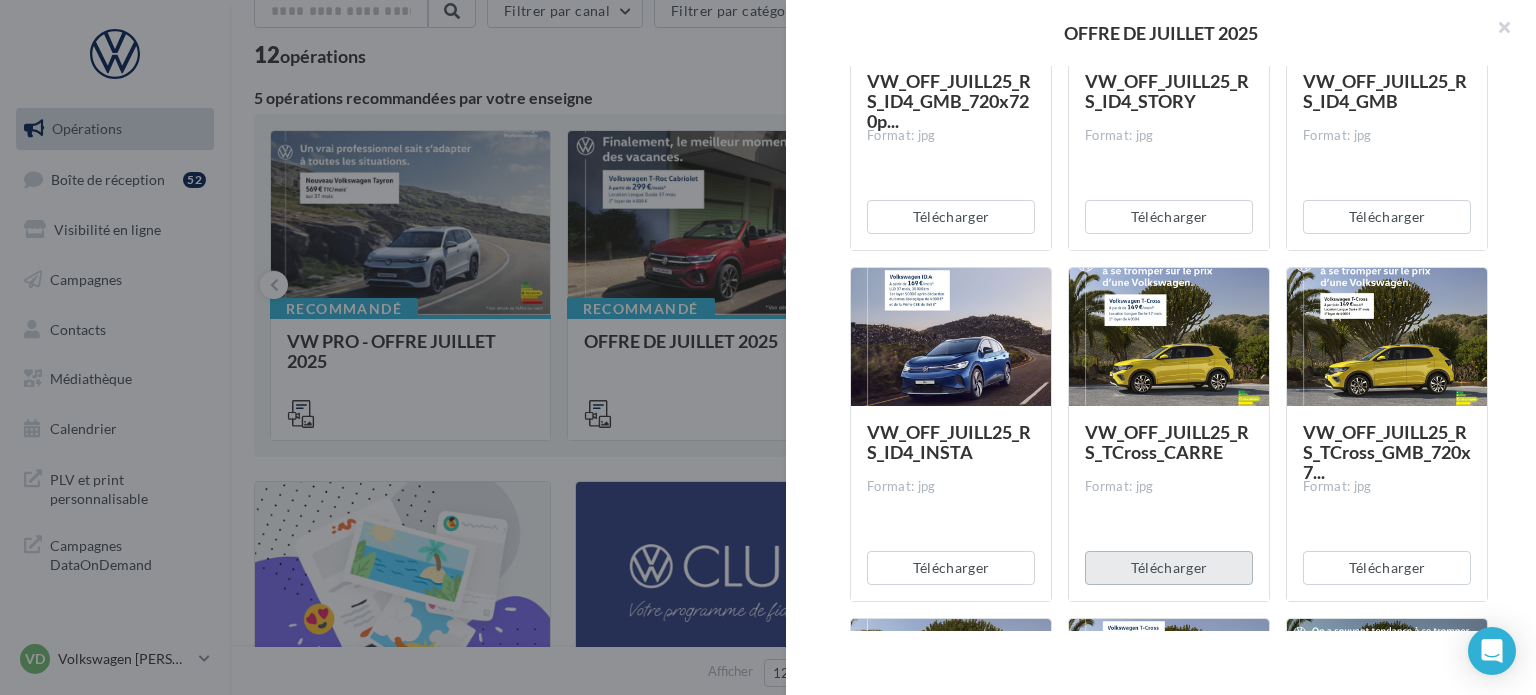 click on "Télécharger" at bounding box center [1169, 568] 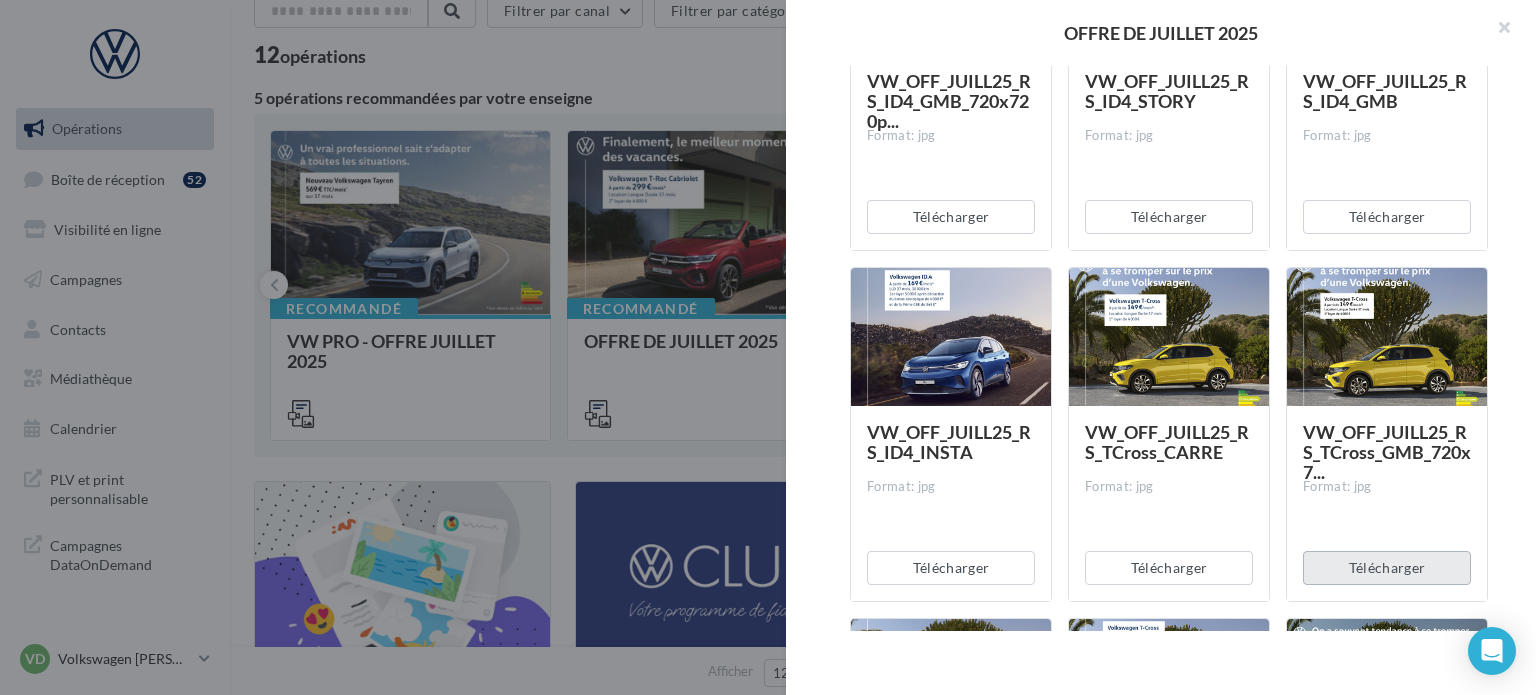 click on "Télécharger" at bounding box center (1387, 568) 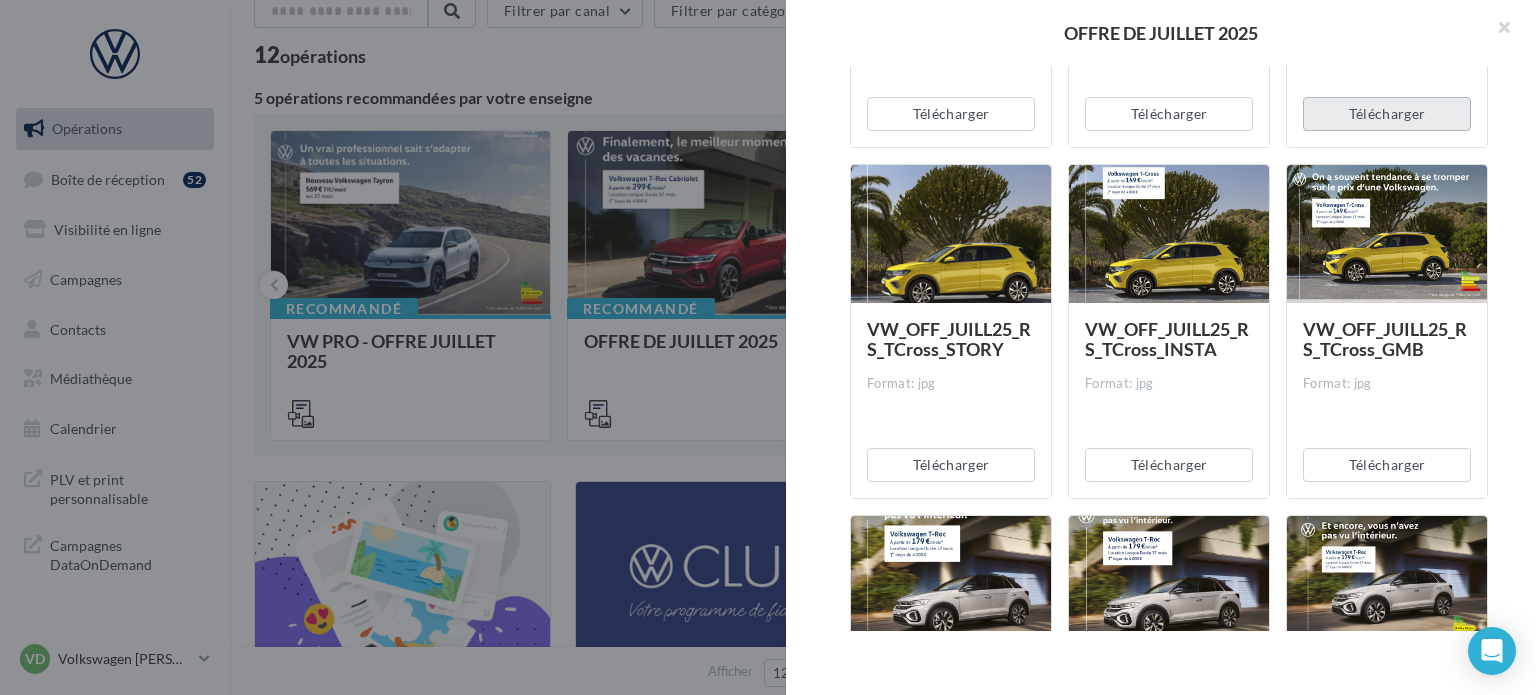 scroll, scrollTop: 1700, scrollLeft: 0, axis: vertical 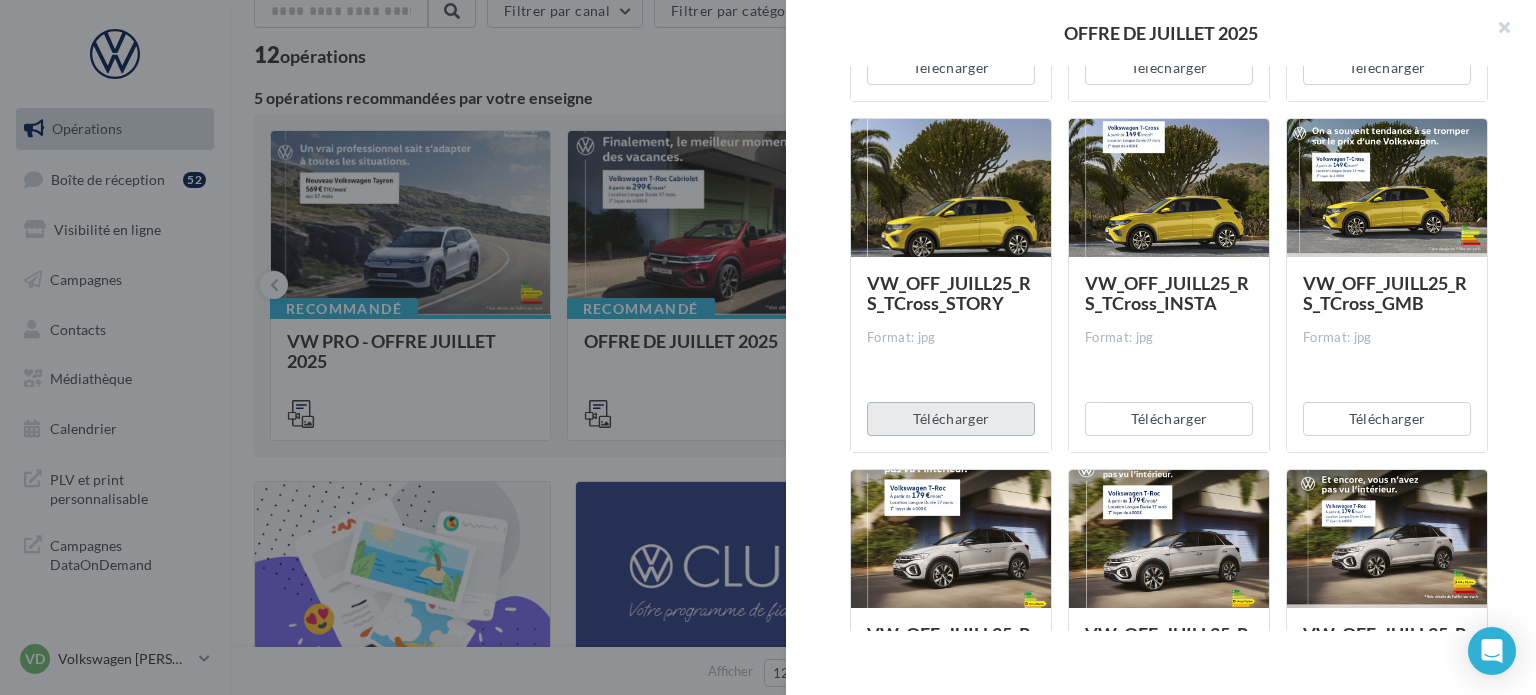 click on "Télécharger" at bounding box center (951, 419) 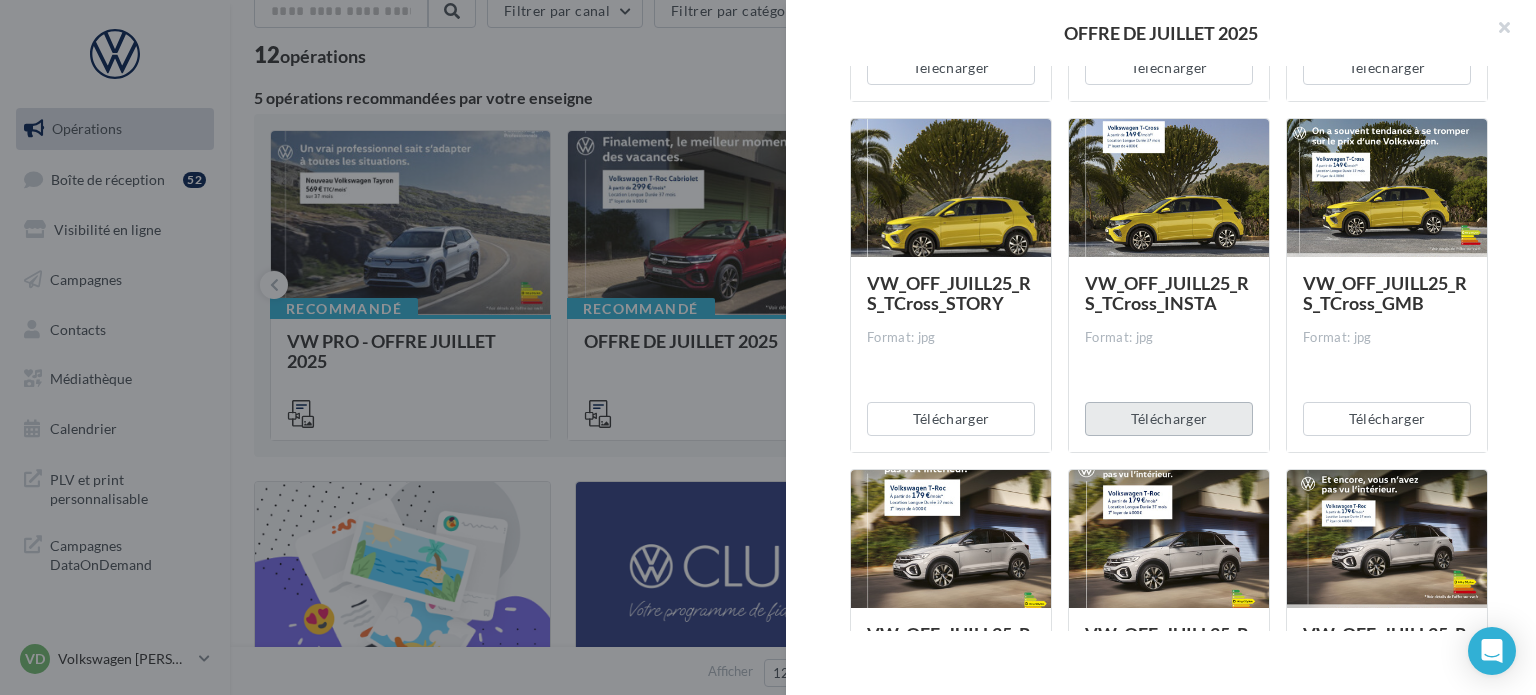 click on "Télécharger" at bounding box center [1169, 419] 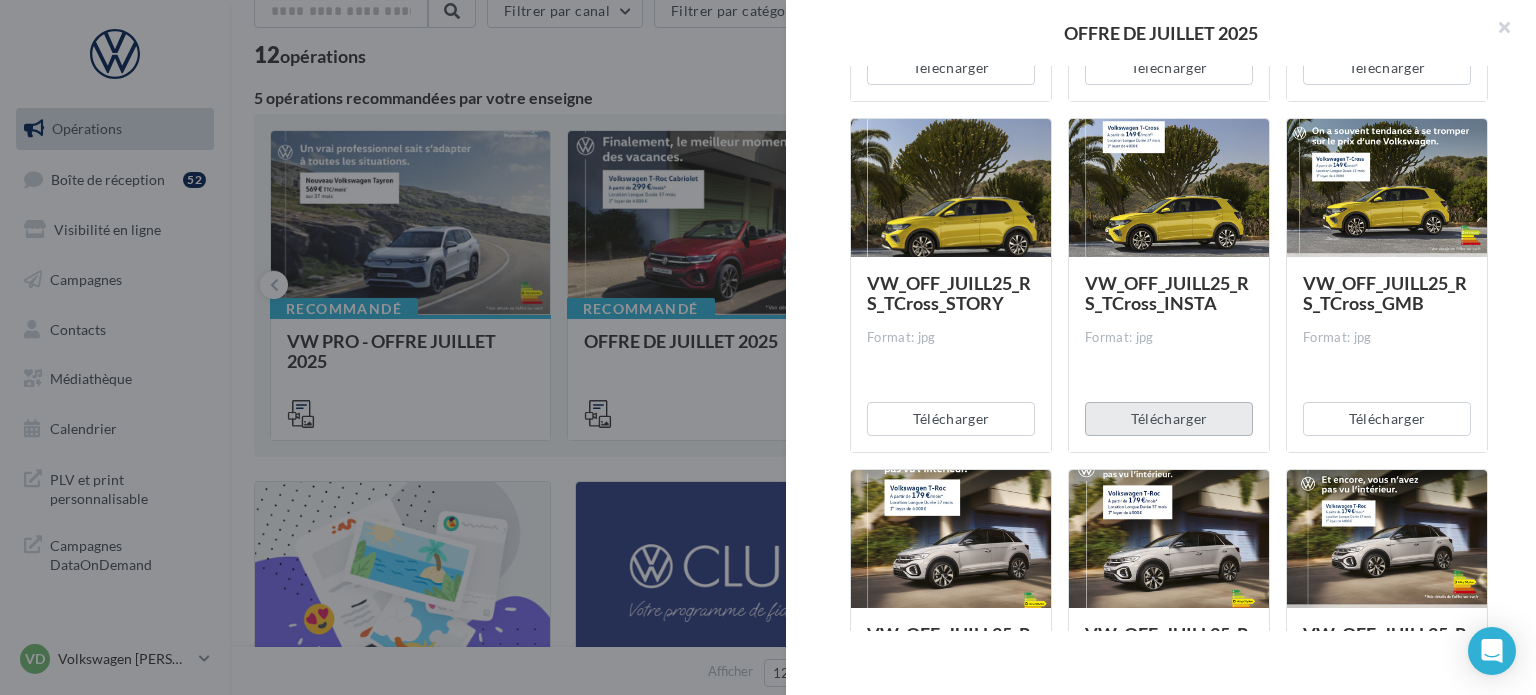 click on "Télécharger" at bounding box center (1169, 419) 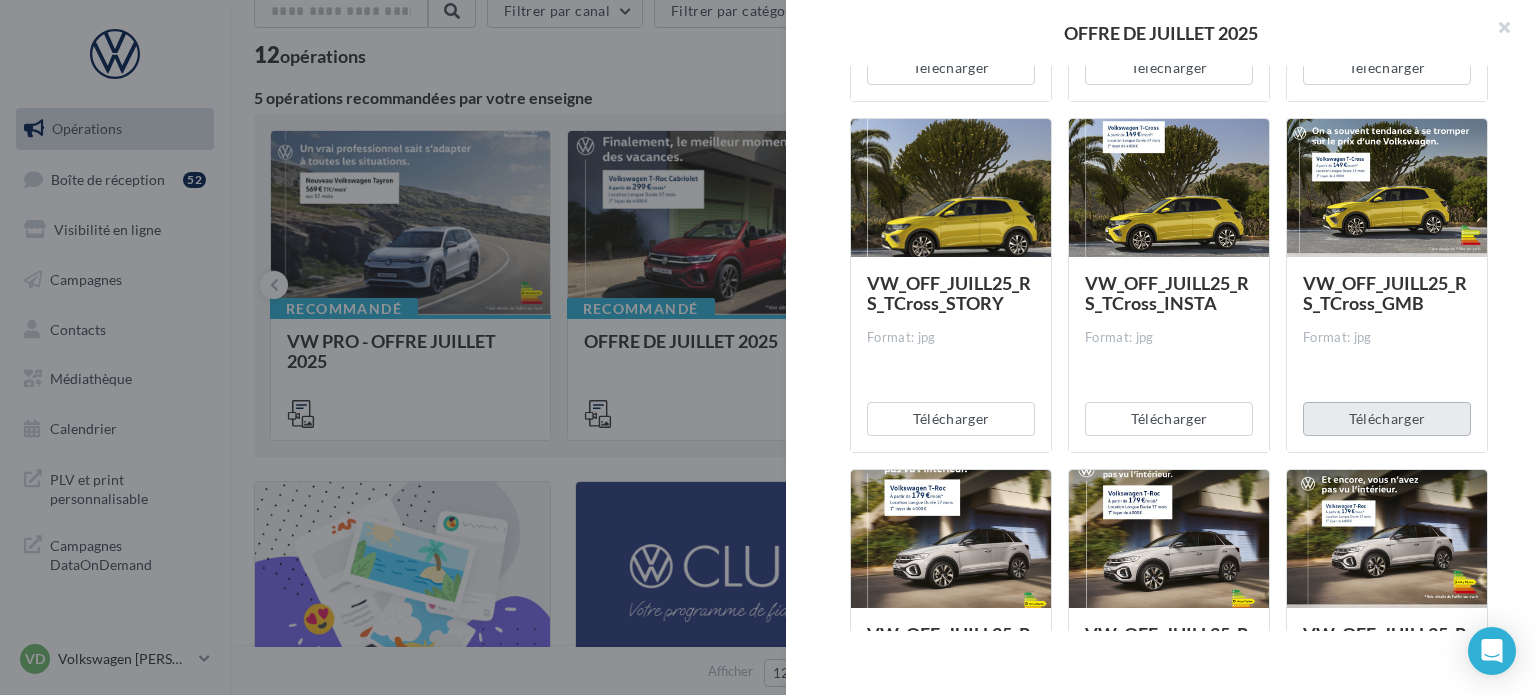 click on "Télécharger" at bounding box center (1387, 419) 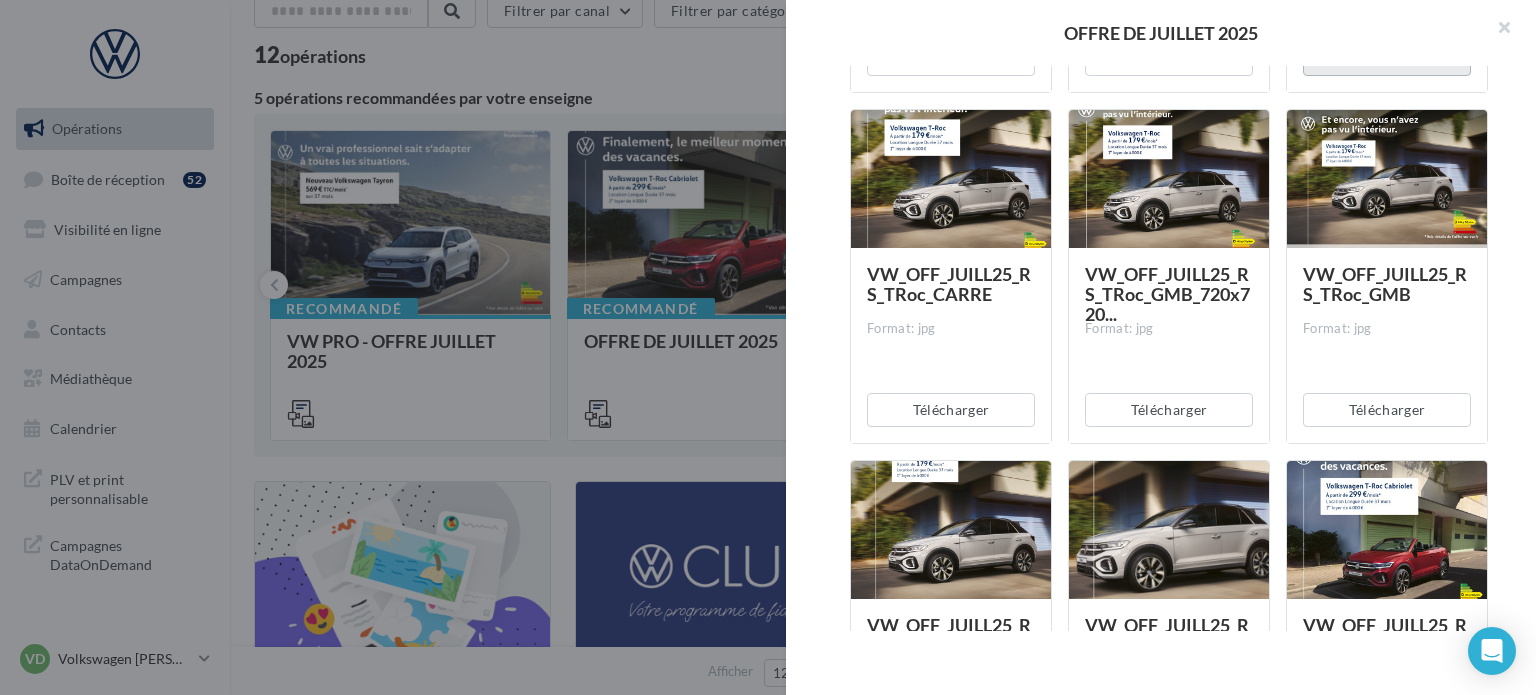 scroll, scrollTop: 2100, scrollLeft: 0, axis: vertical 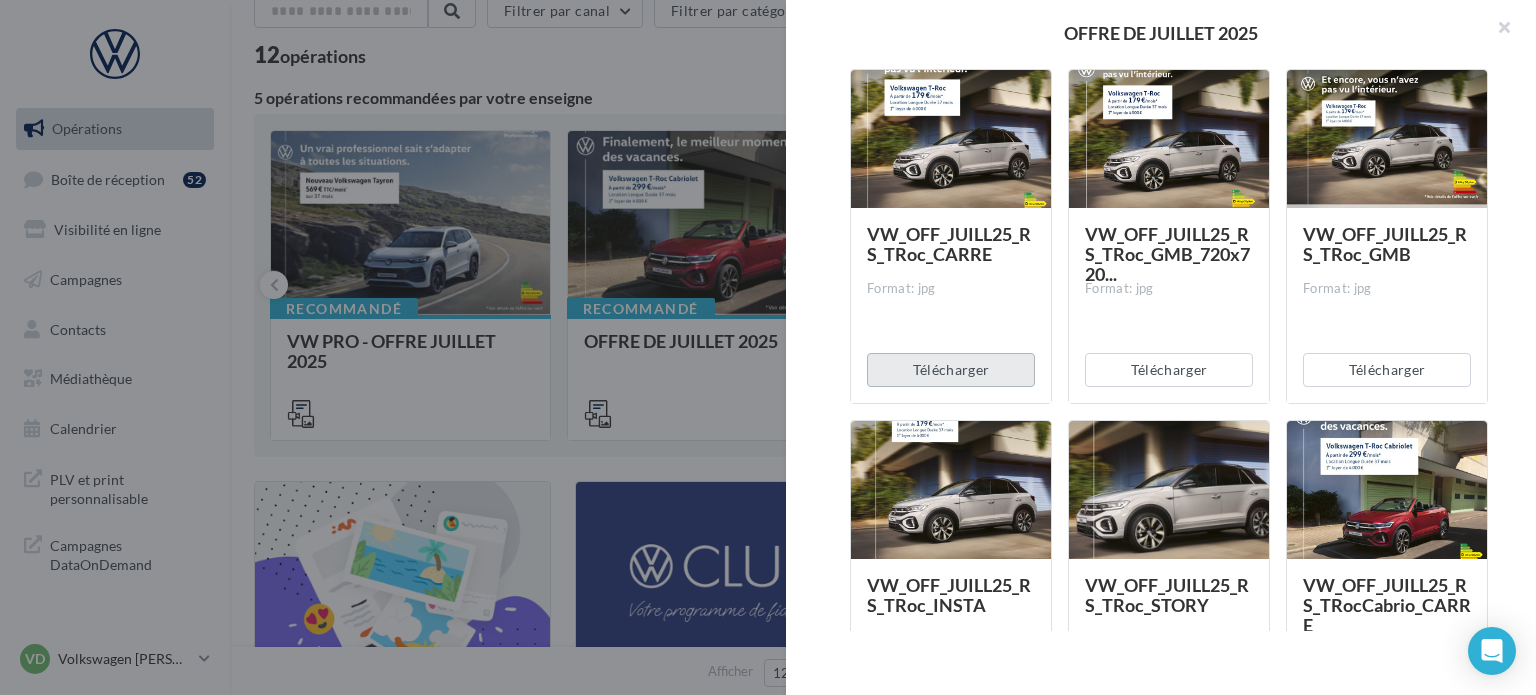 click on "Télécharger" at bounding box center (951, 370) 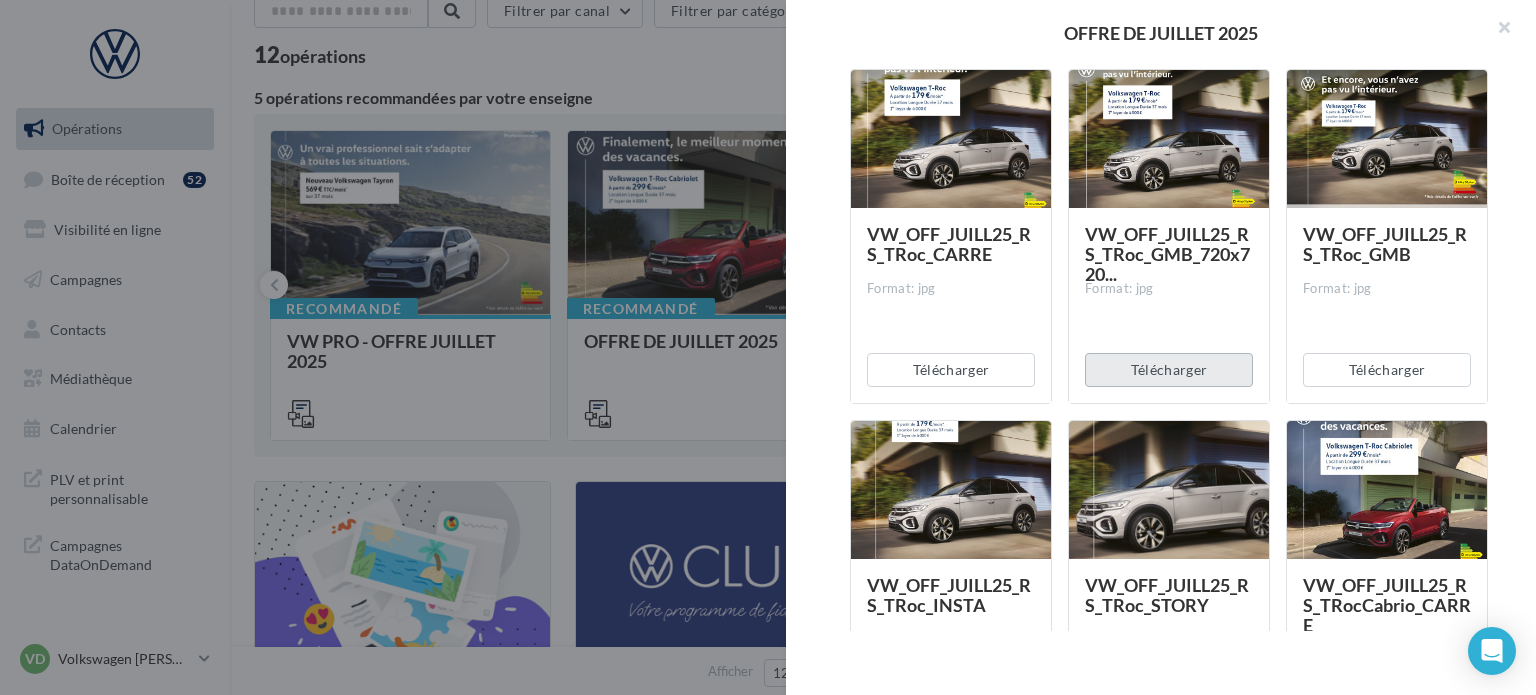 click on "Télécharger" at bounding box center [1169, 370] 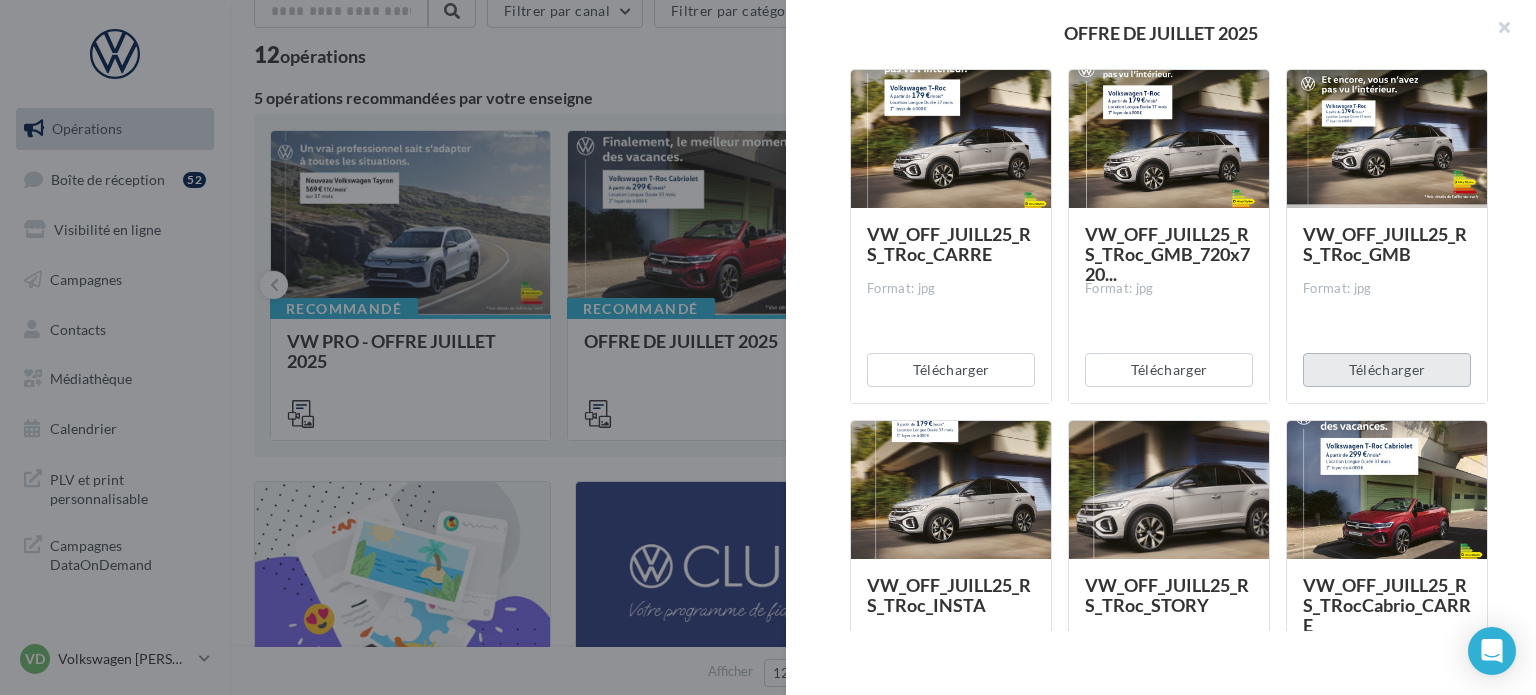 click on "Télécharger" at bounding box center (1387, 370) 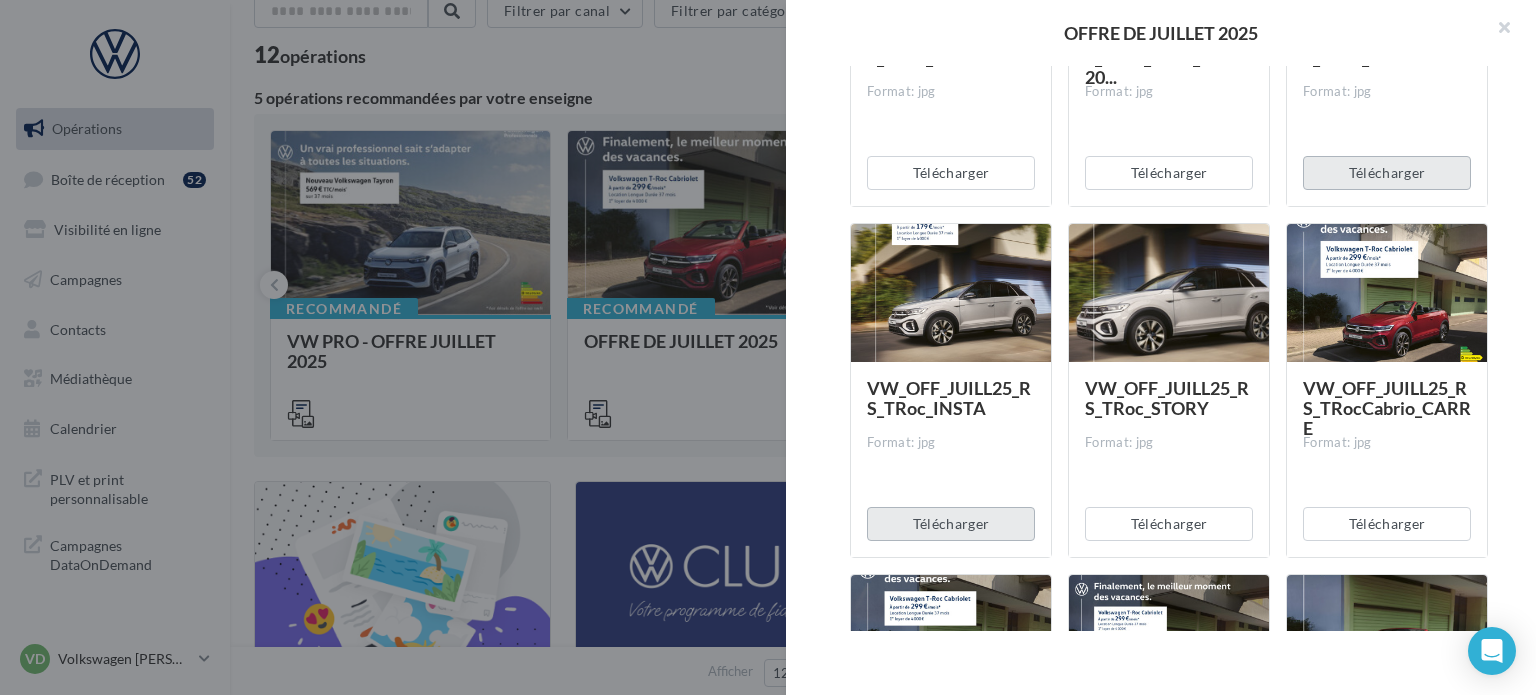 scroll, scrollTop: 2300, scrollLeft: 0, axis: vertical 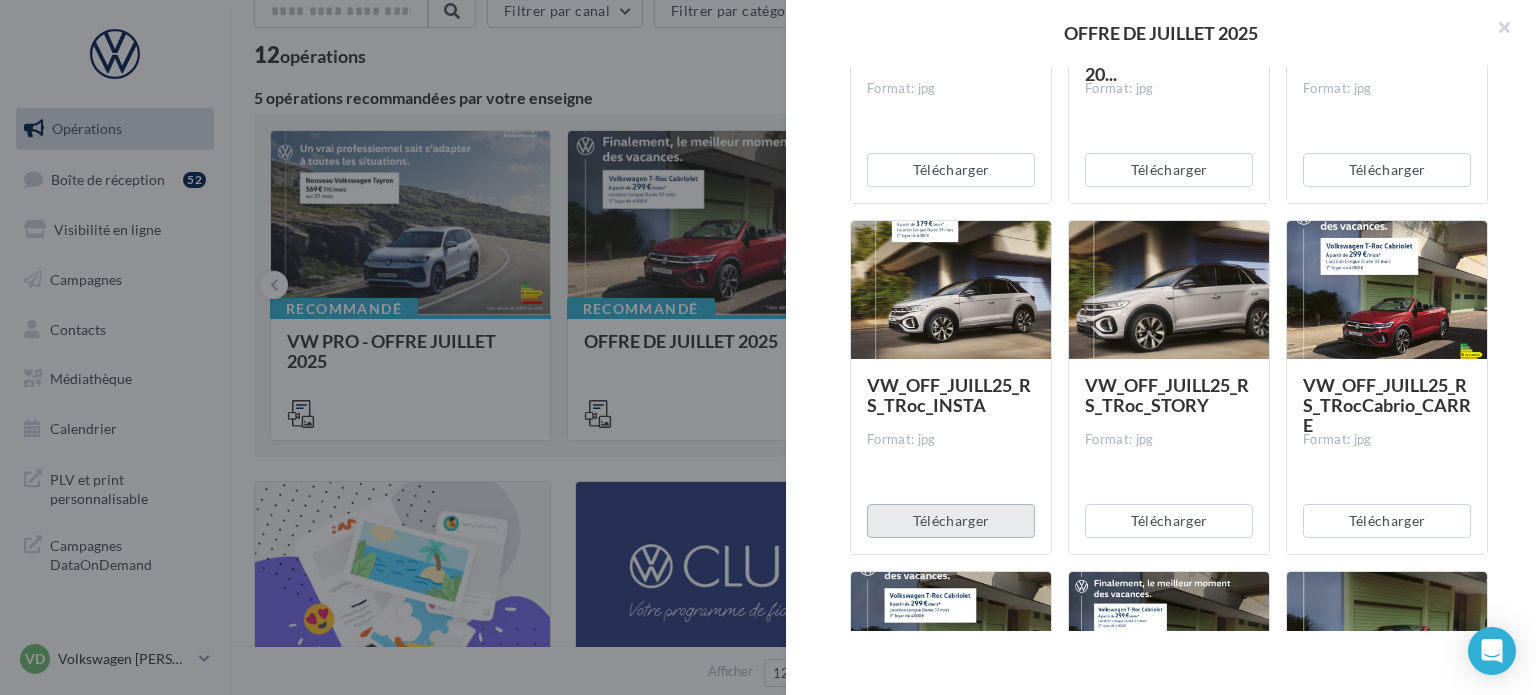 click on "Télécharger" at bounding box center [951, 521] 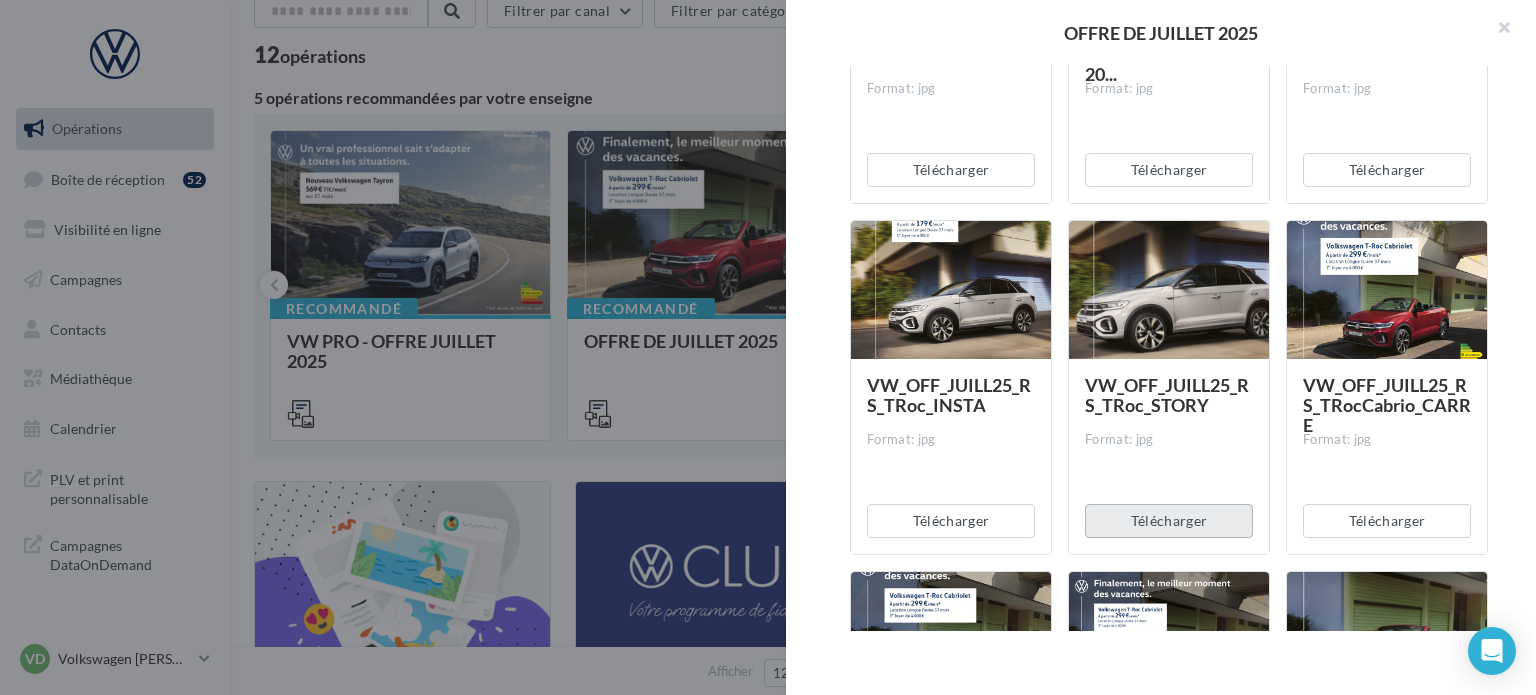 click on "Télécharger" at bounding box center (1169, 521) 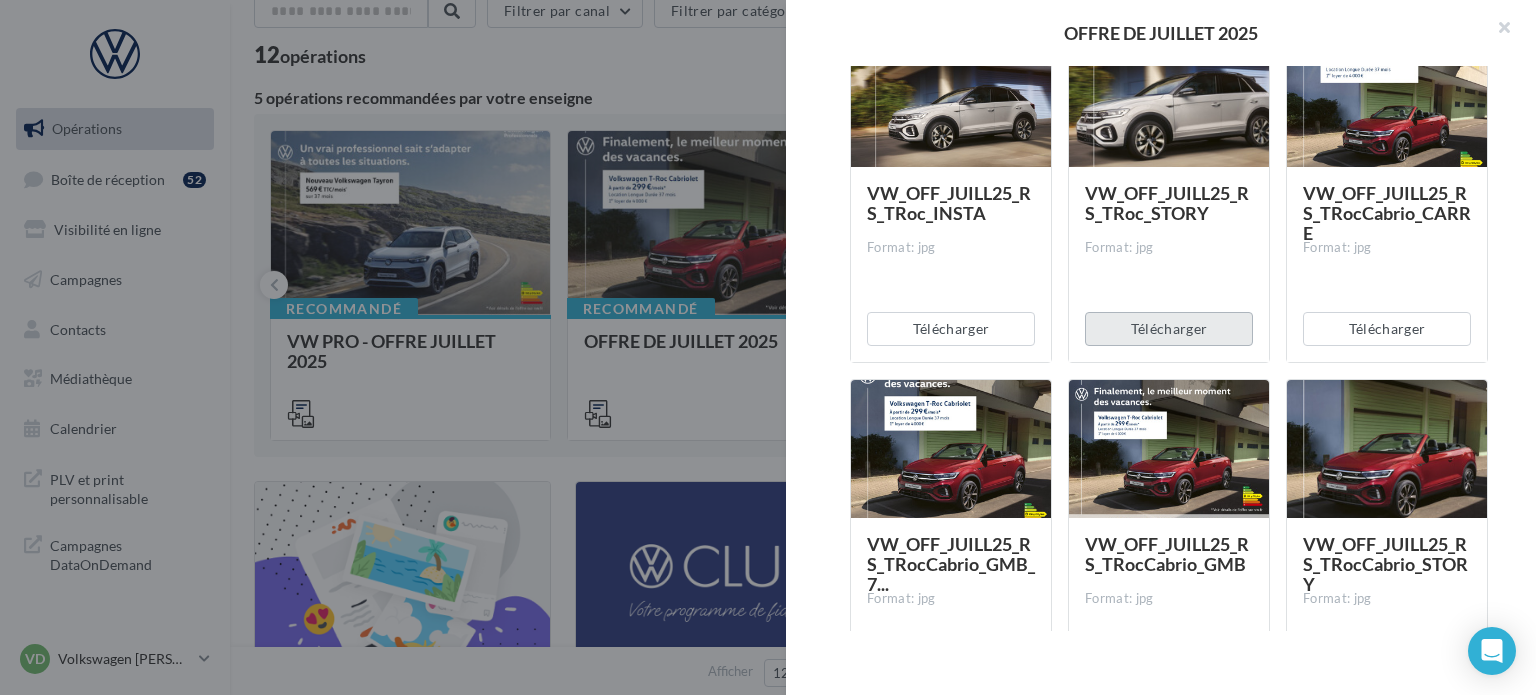 scroll, scrollTop: 2500, scrollLeft: 0, axis: vertical 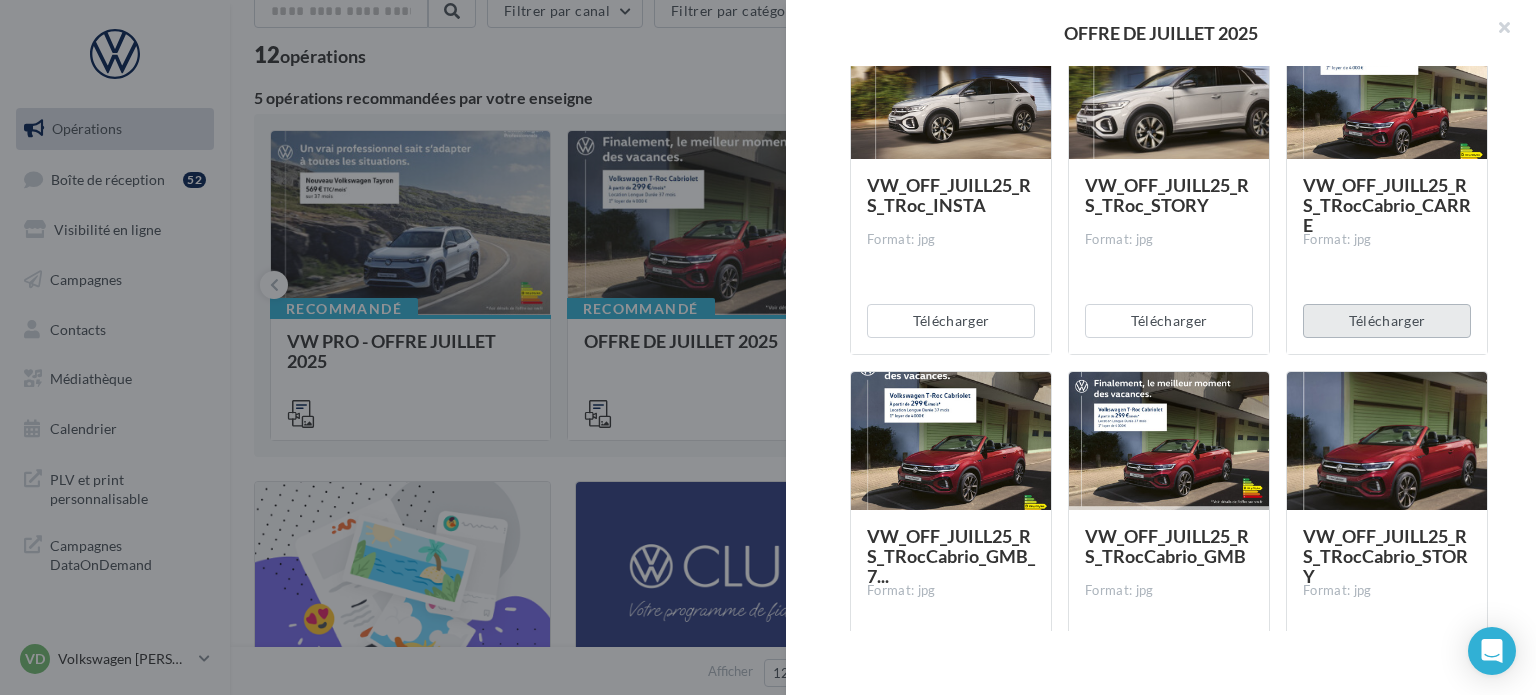 click on "Télécharger" at bounding box center [1387, 321] 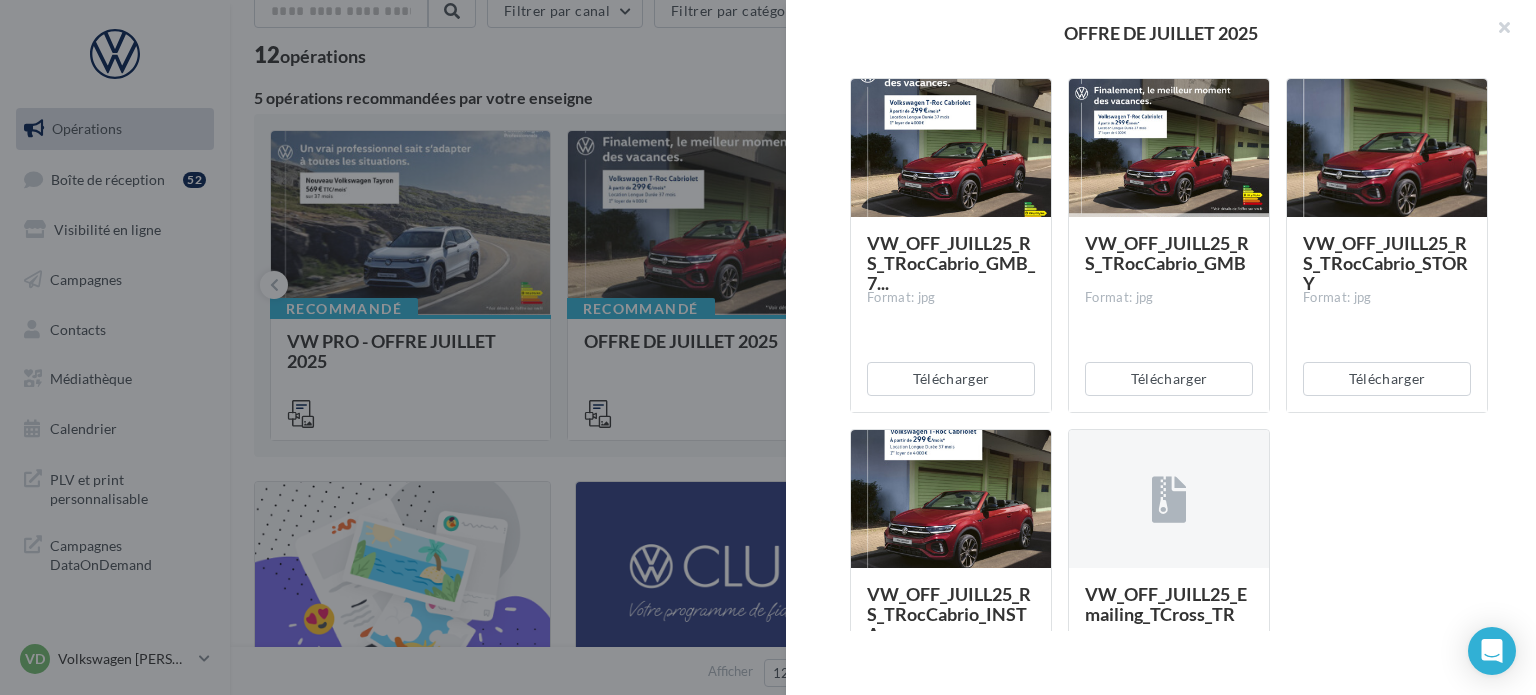 scroll, scrollTop: 2800, scrollLeft: 0, axis: vertical 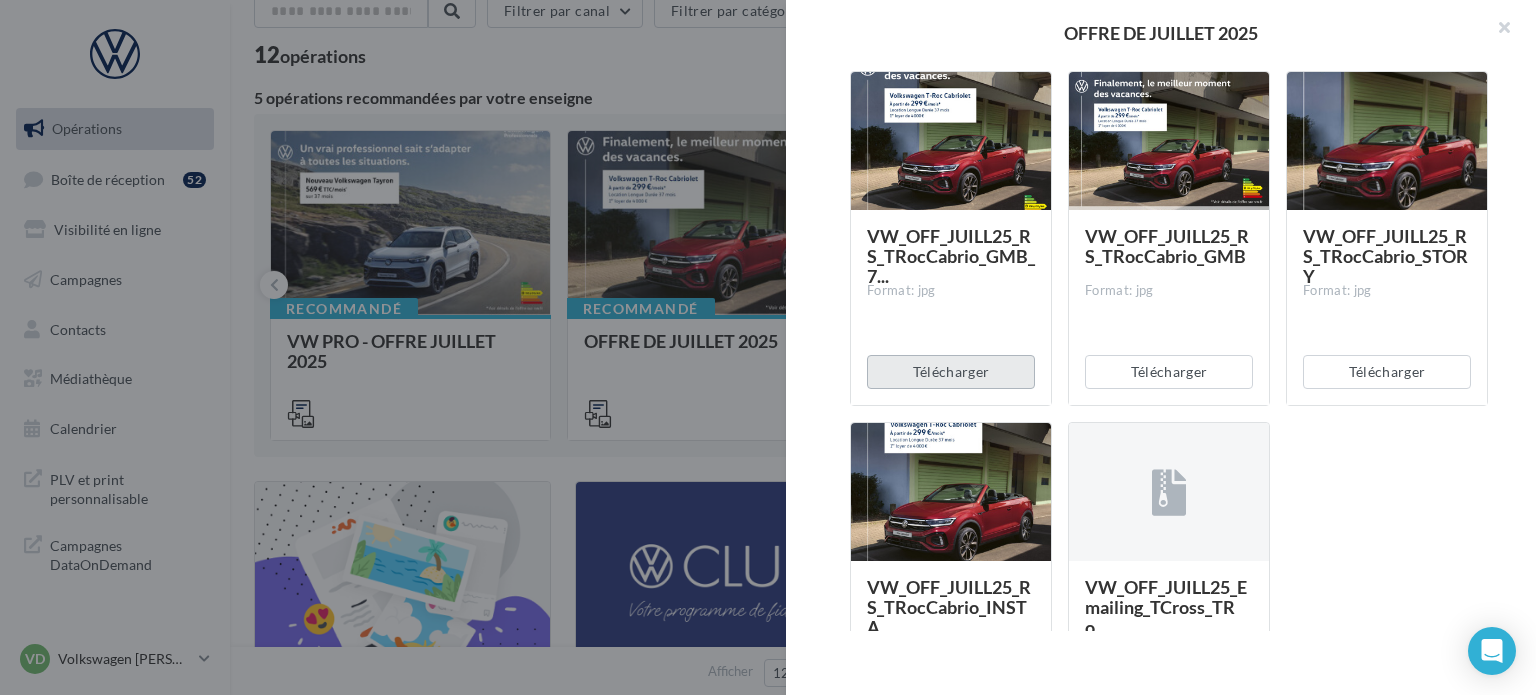 click on "Télécharger" at bounding box center (951, 372) 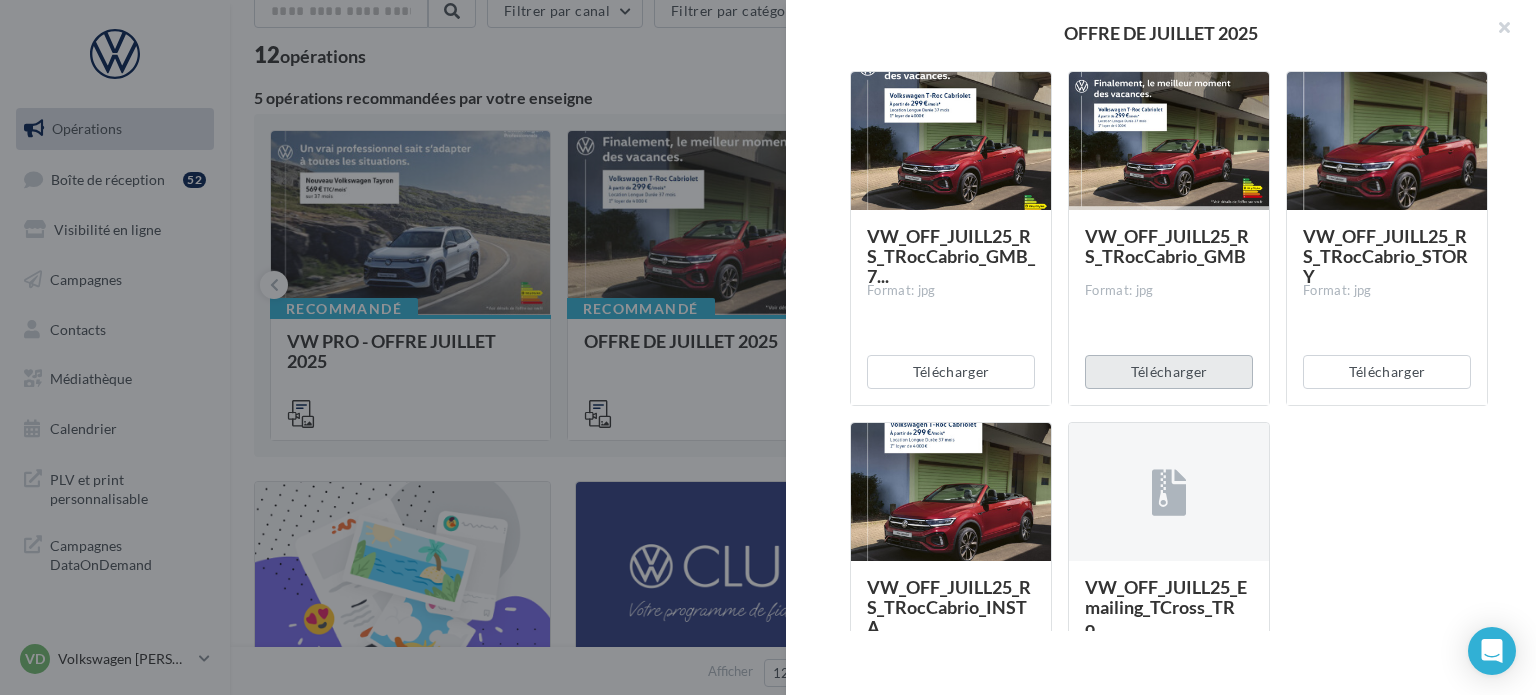 click on "Télécharger" at bounding box center (1169, 372) 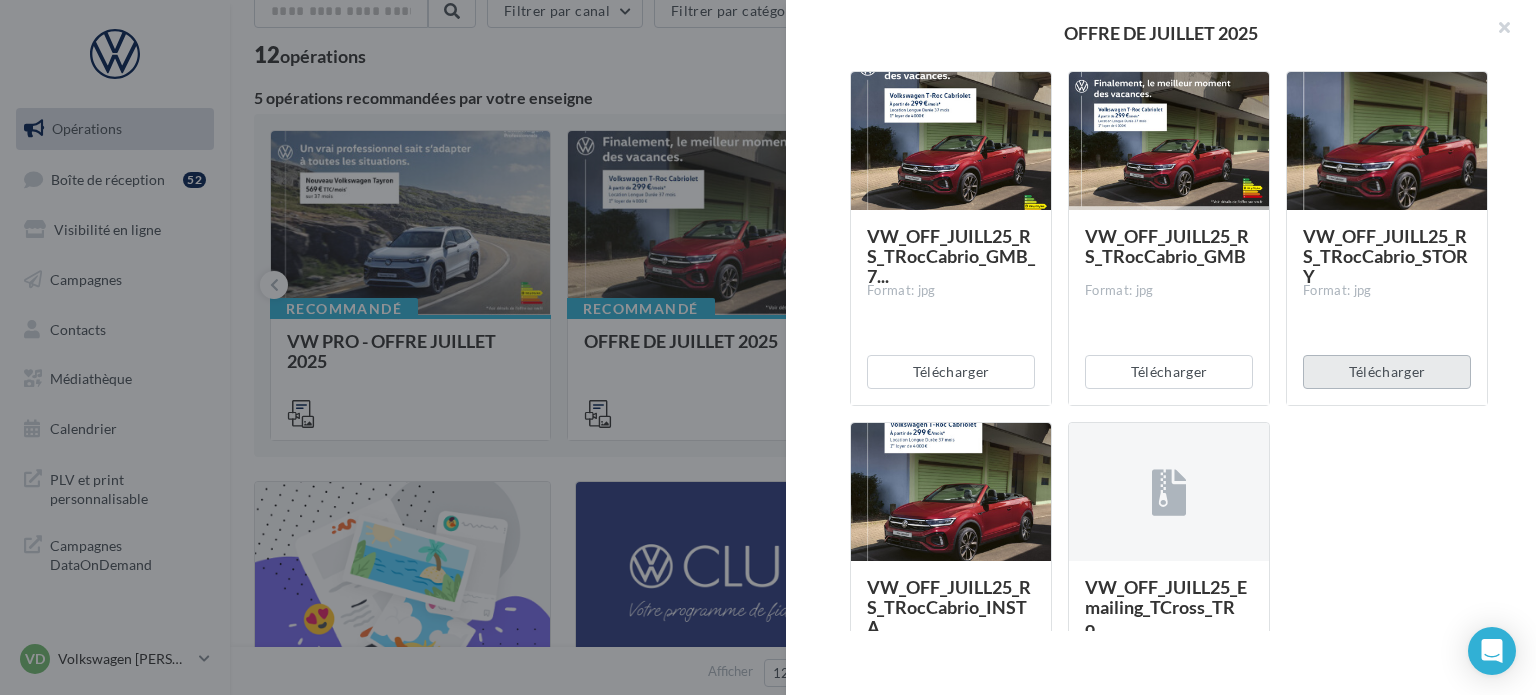 click on "Télécharger" at bounding box center [1387, 372] 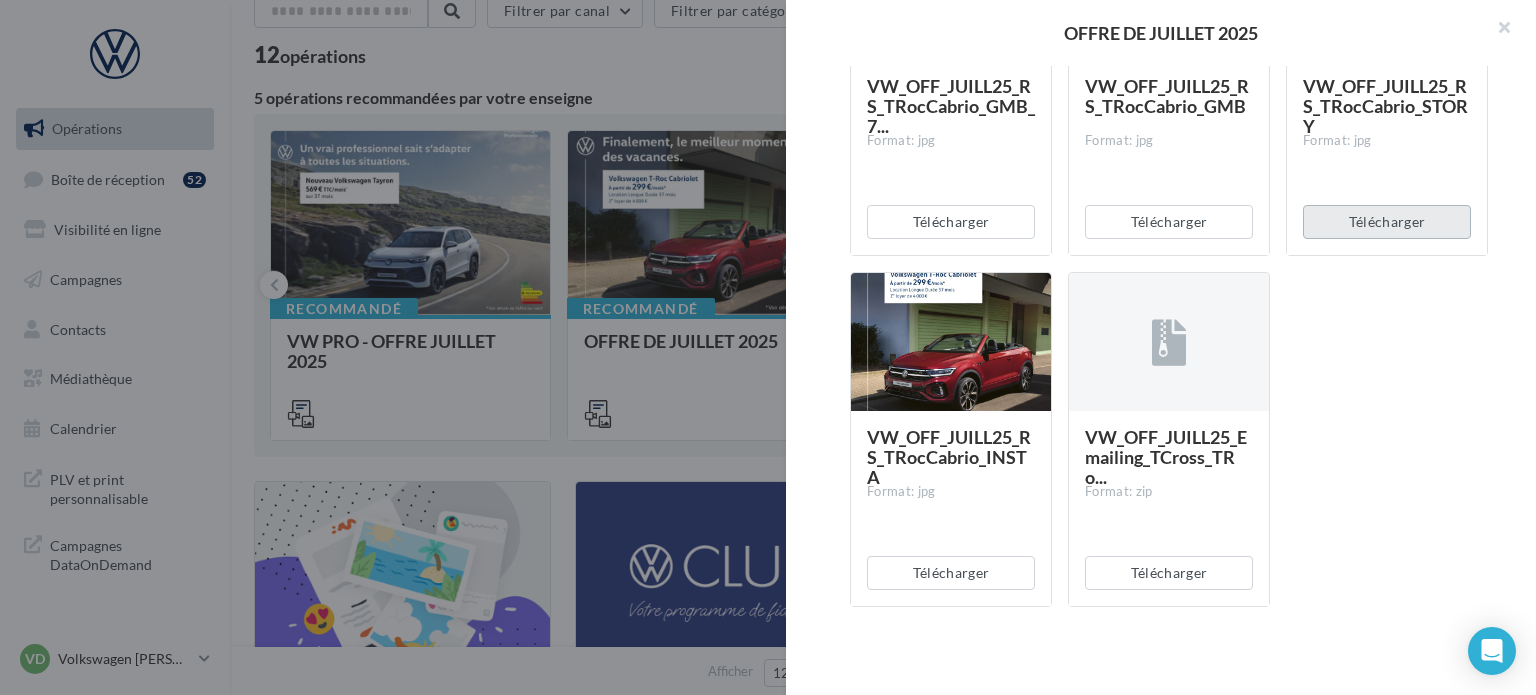 scroll, scrollTop: 2956, scrollLeft: 0, axis: vertical 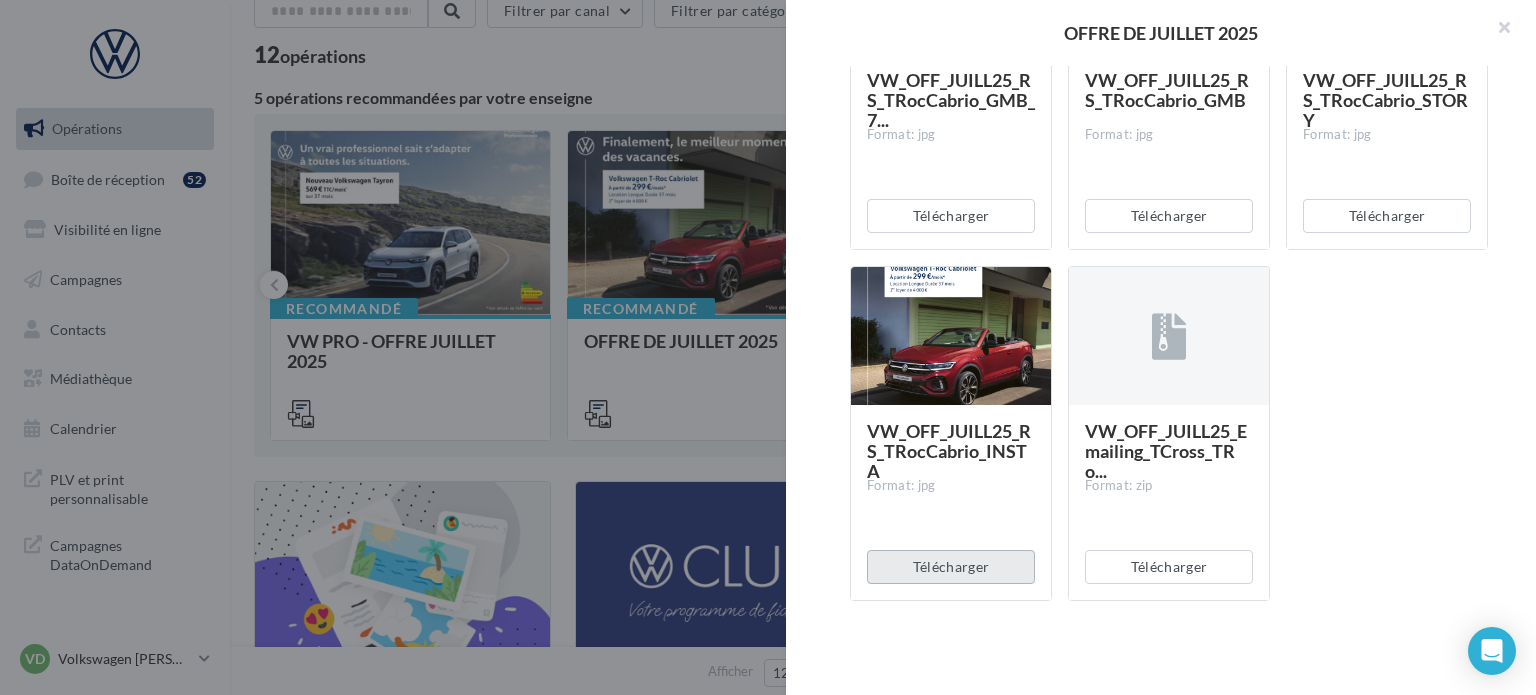 click on "Télécharger" at bounding box center (951, 567) 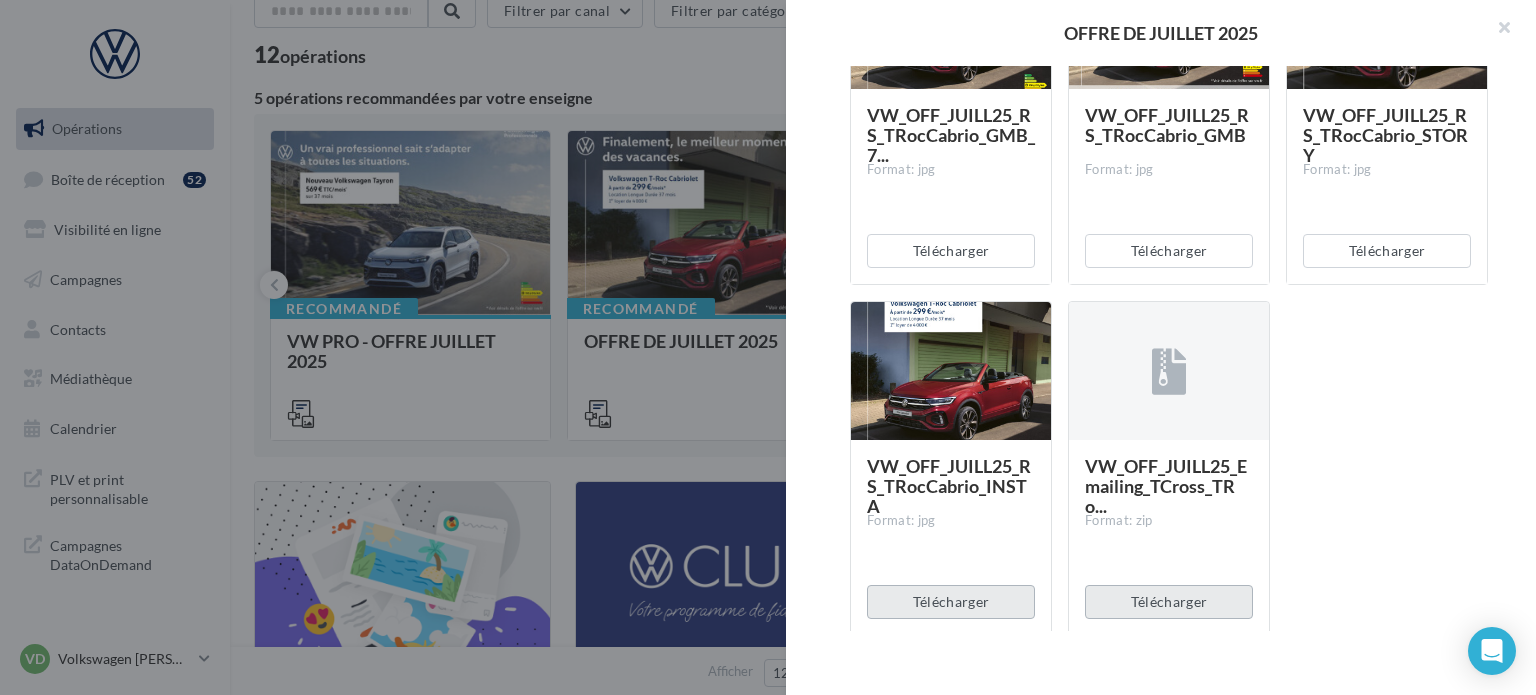 scroll, scrollTop: 2956, scrollLeft: 0, axis: vertical 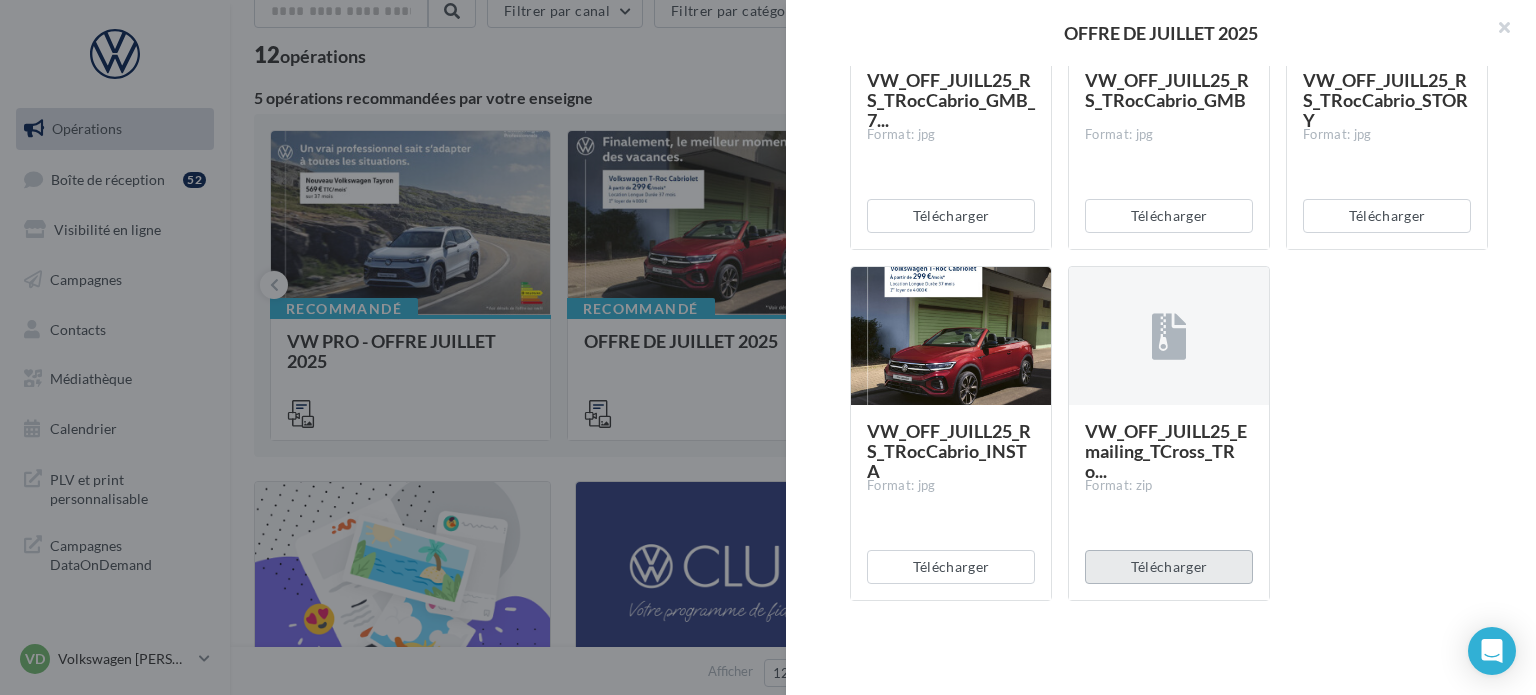 click on "Télécharger" at bounding box center [1169, 567] 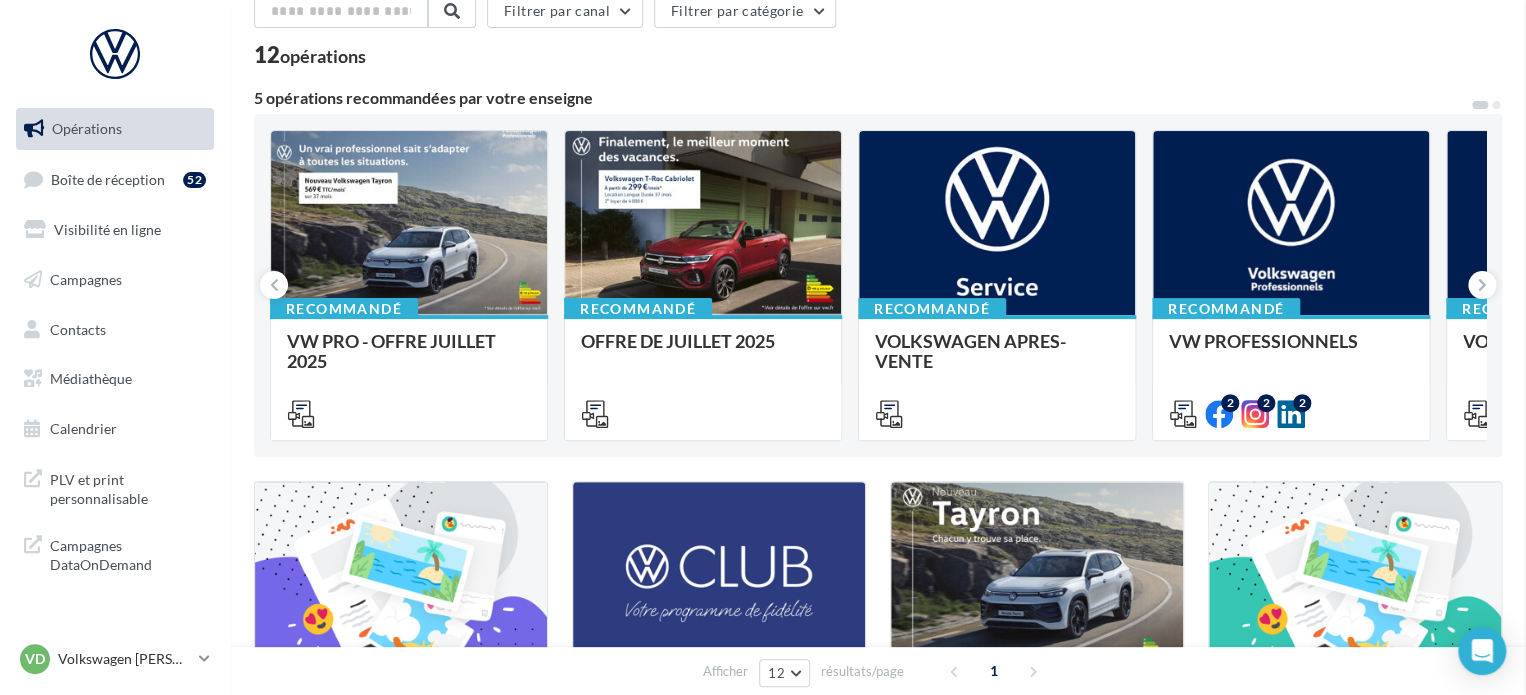 click on "OFFRE DE [DATE]
Description
Non renseignée
VN
Offre du mois
Document
Documents liés à la campagne
Prévisualisation
26 documents disponibles
VW_Offre_Juin25_Radio_25s_TCross
Format: zip
Télécharger
VW_Offre_Juin25_Radio_25s_TRoc
Format: zip
Télécharger
VW_OFF_JUILL25_BANN_ID4
Format: zip
Télécharger
VW_OFF_JUILL25_BANN_TCross
Format: zip" at bounding box center (878, 1227) 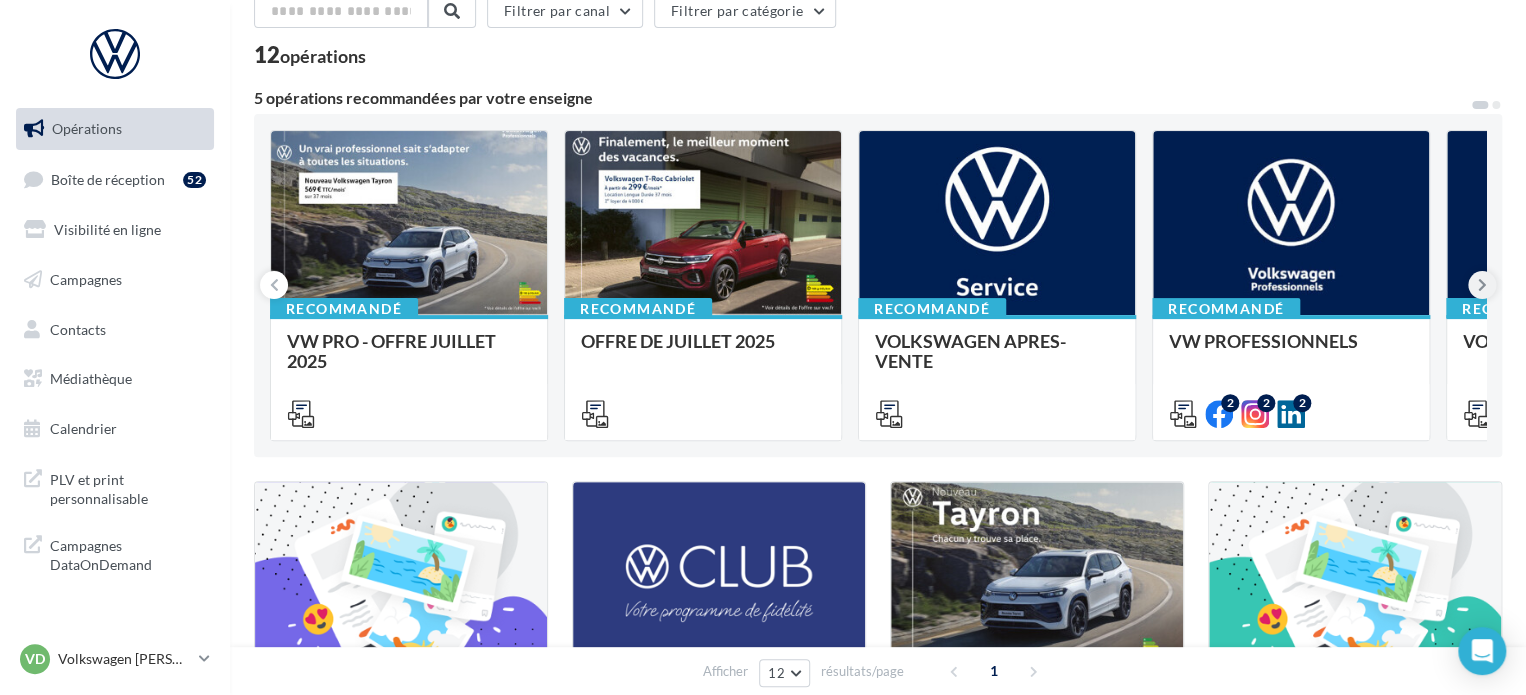 click at bounding box center (1482, 285) 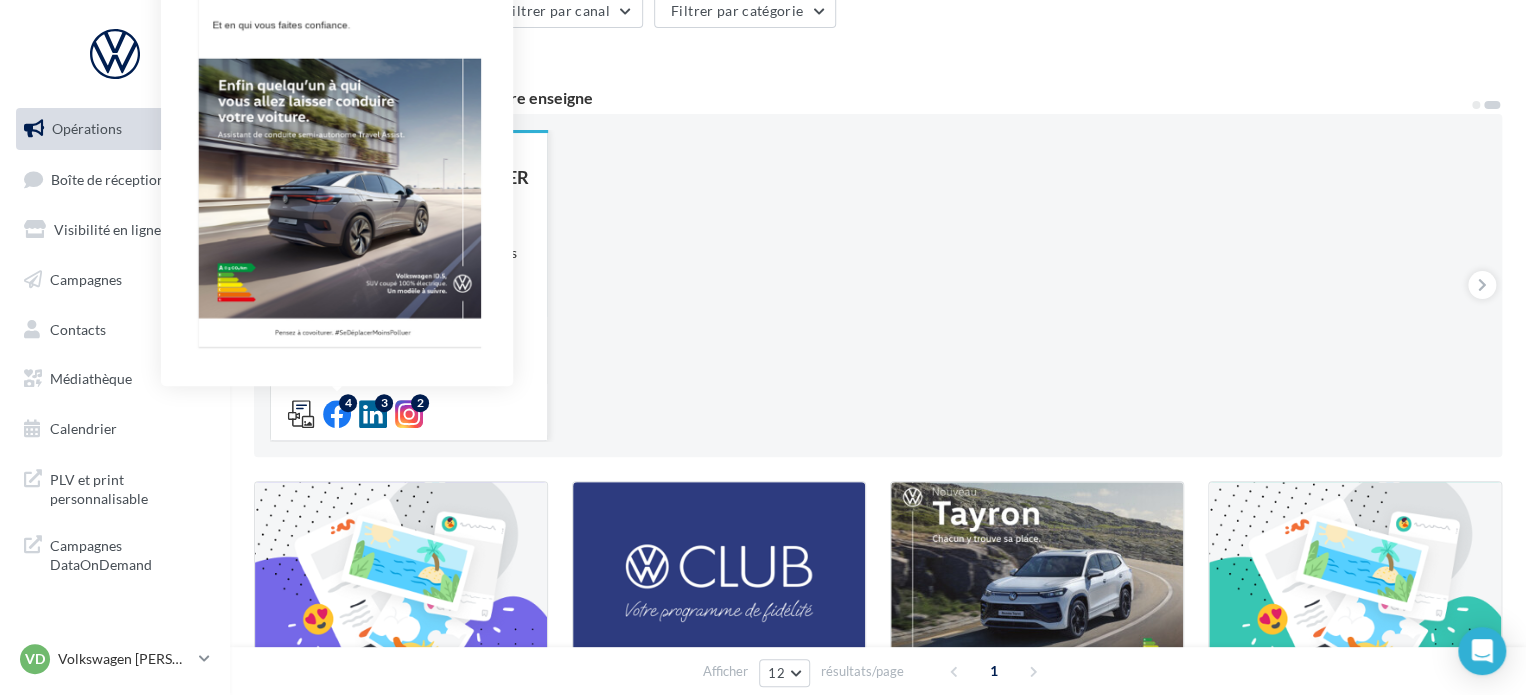 click at bounding box center [337, 414] 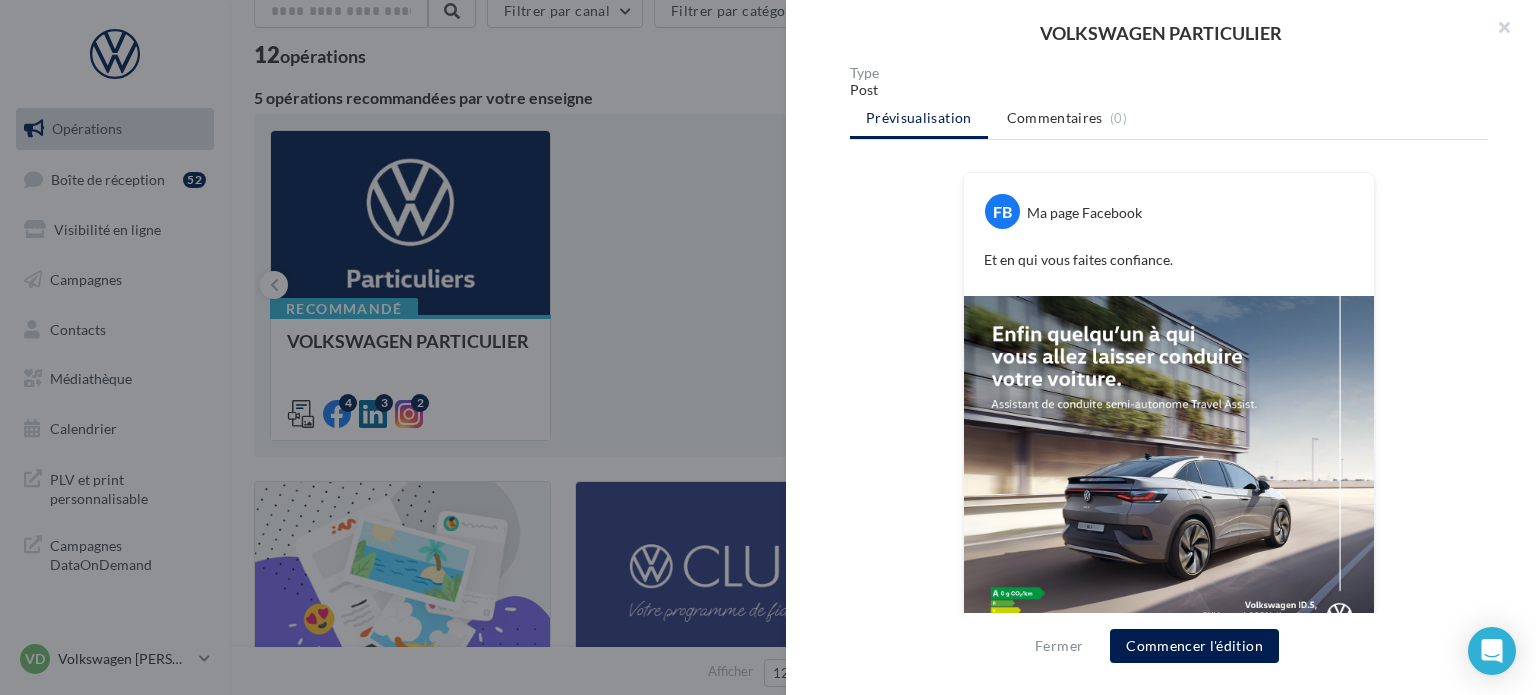 scroll, scrollTop: 438, scrollLeft: 0, axis: vertical 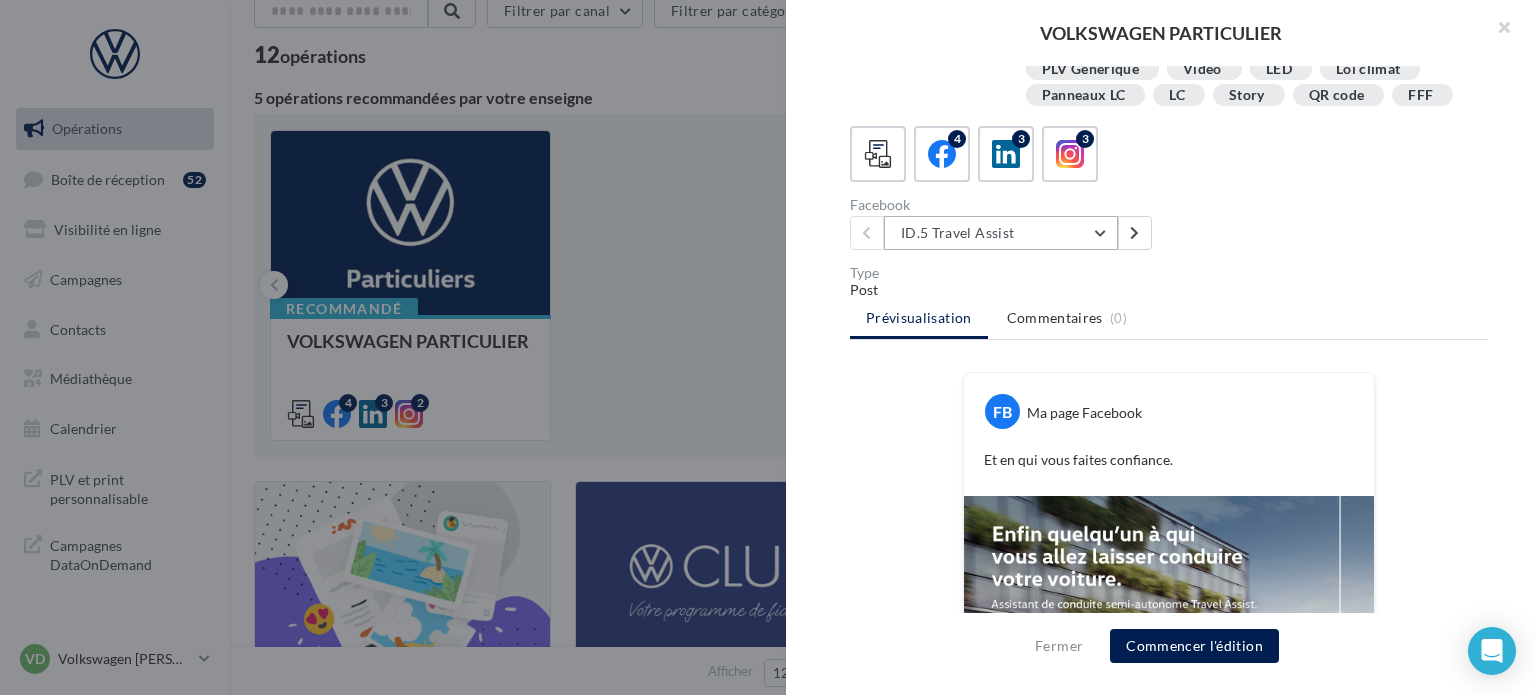 click on "ID.5 Travel Assist" at bounding box center (1001, 233) 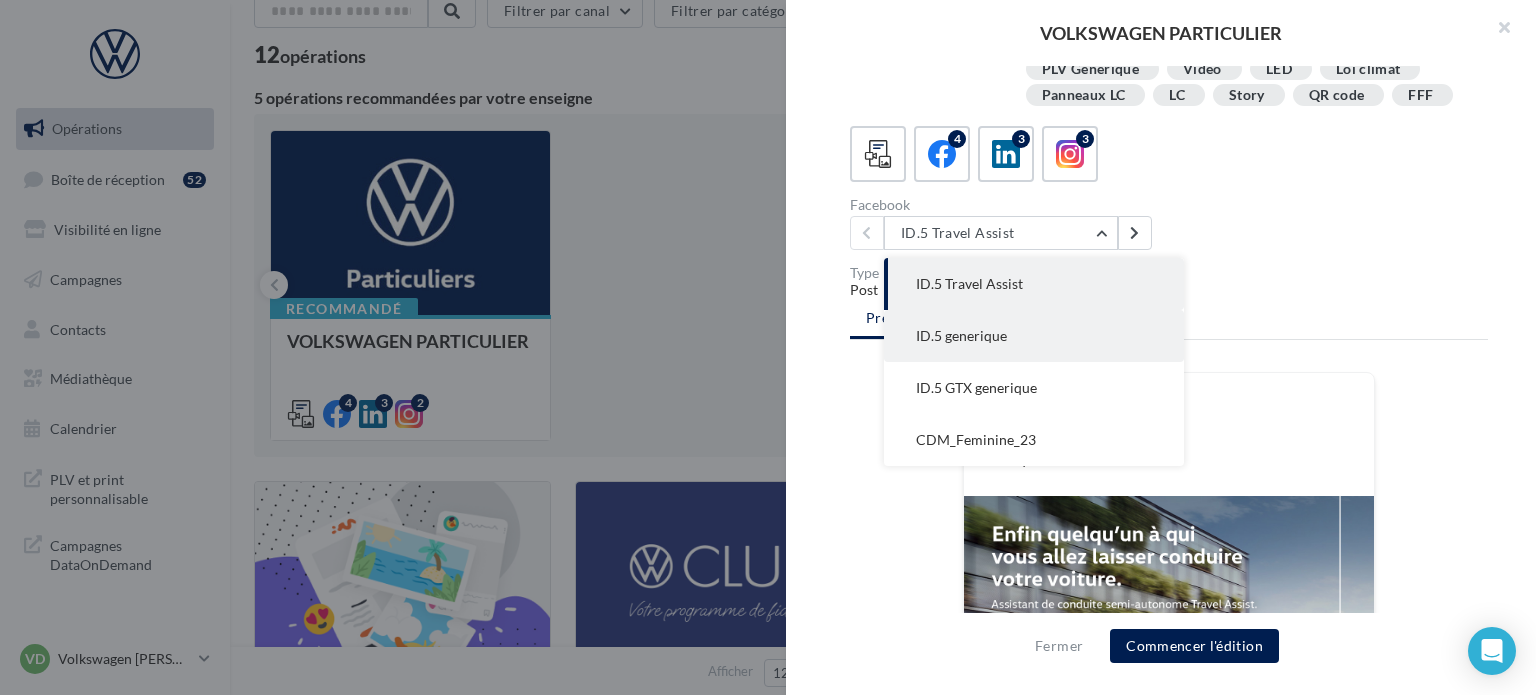 click on "ID.5 generique" at bounding box center [1034, 336] 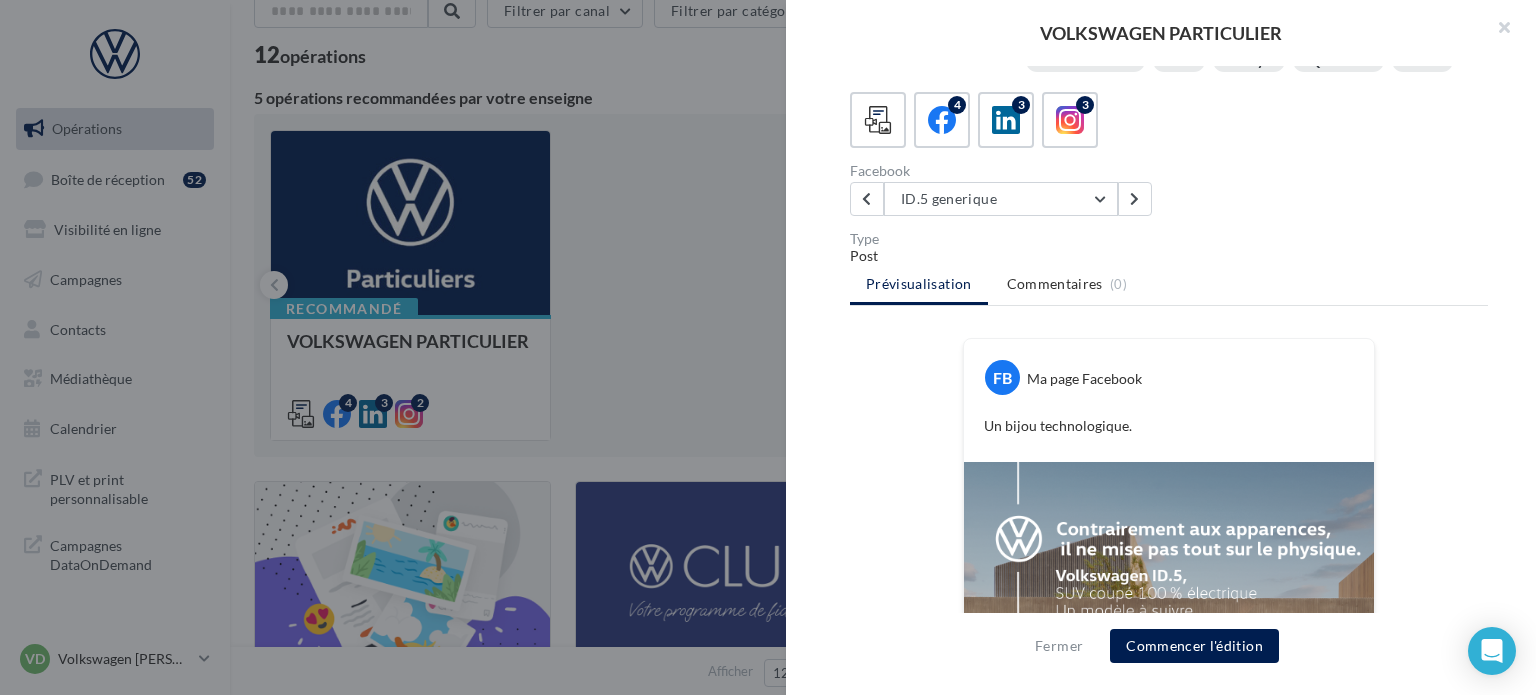 scroll, scrollTop: 438, scrollLeft: 0, axis: vertical 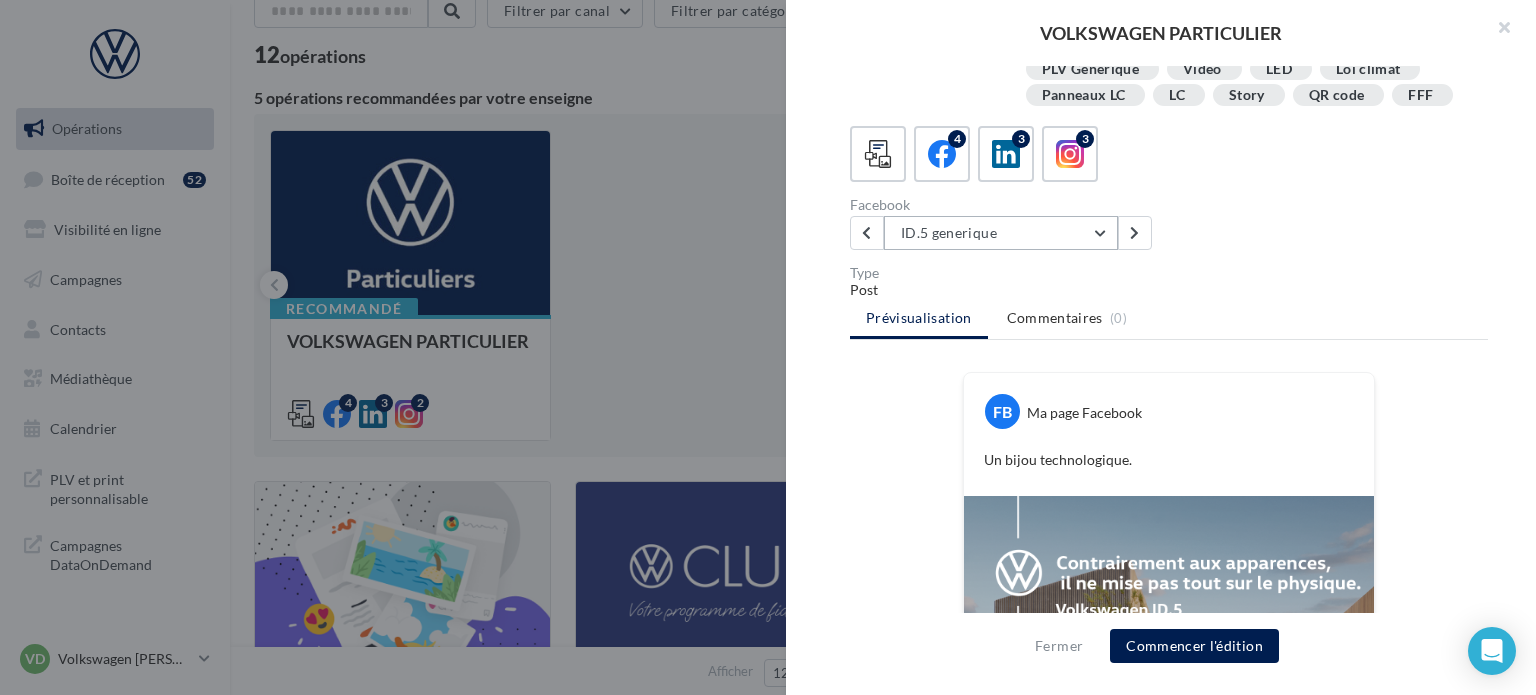click on "ID.5 generique" at bounding box center [1001, 233] 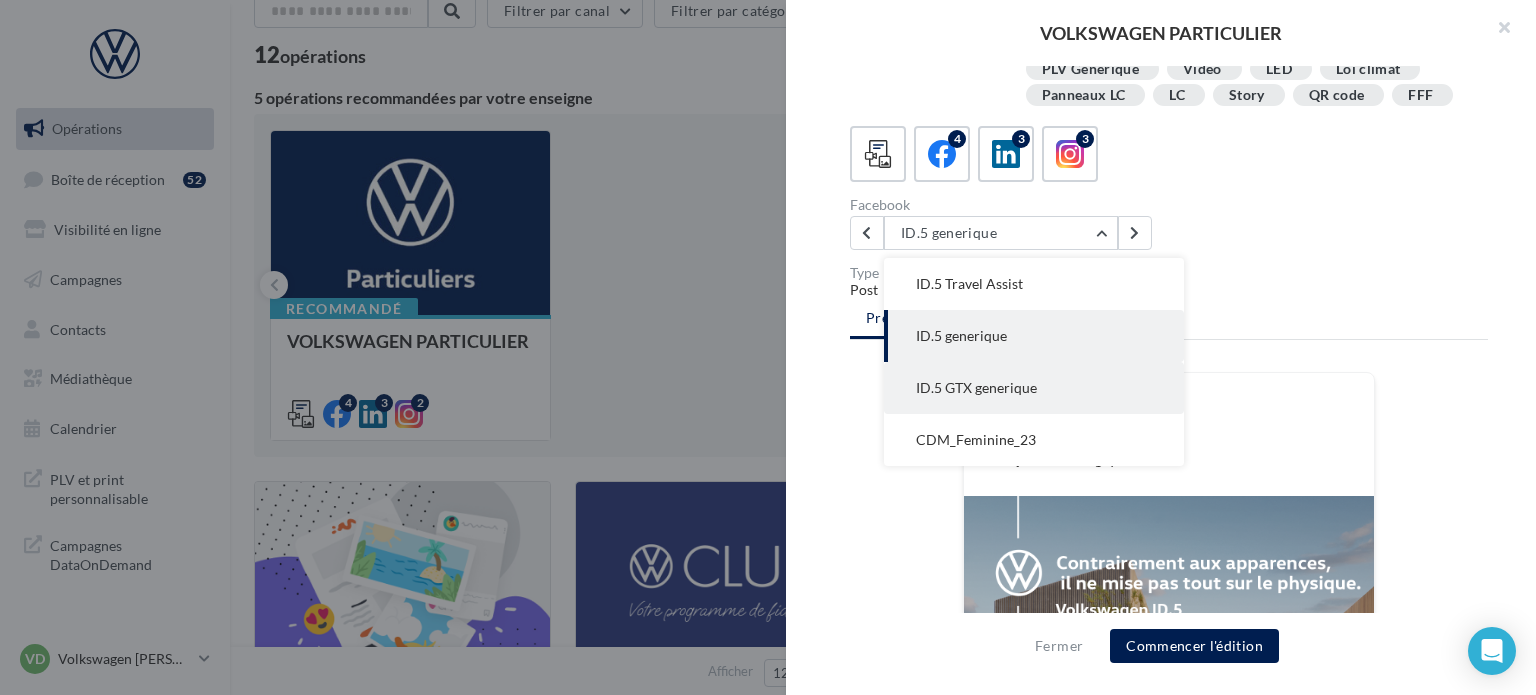 click on "ID.5 GTX generique" at bounding box center [976, 387] 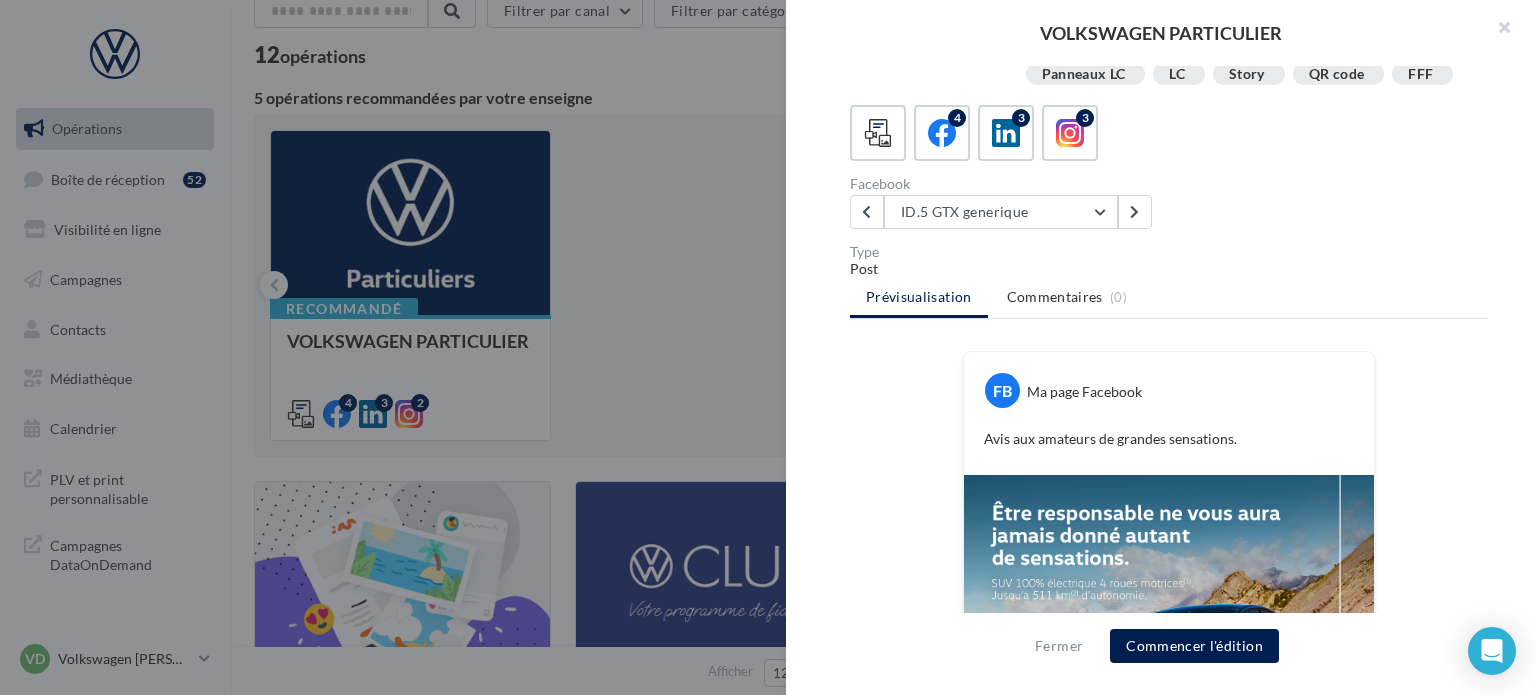 scroll, scrollTop: 438, scrollLeft: 0, axis: vertical 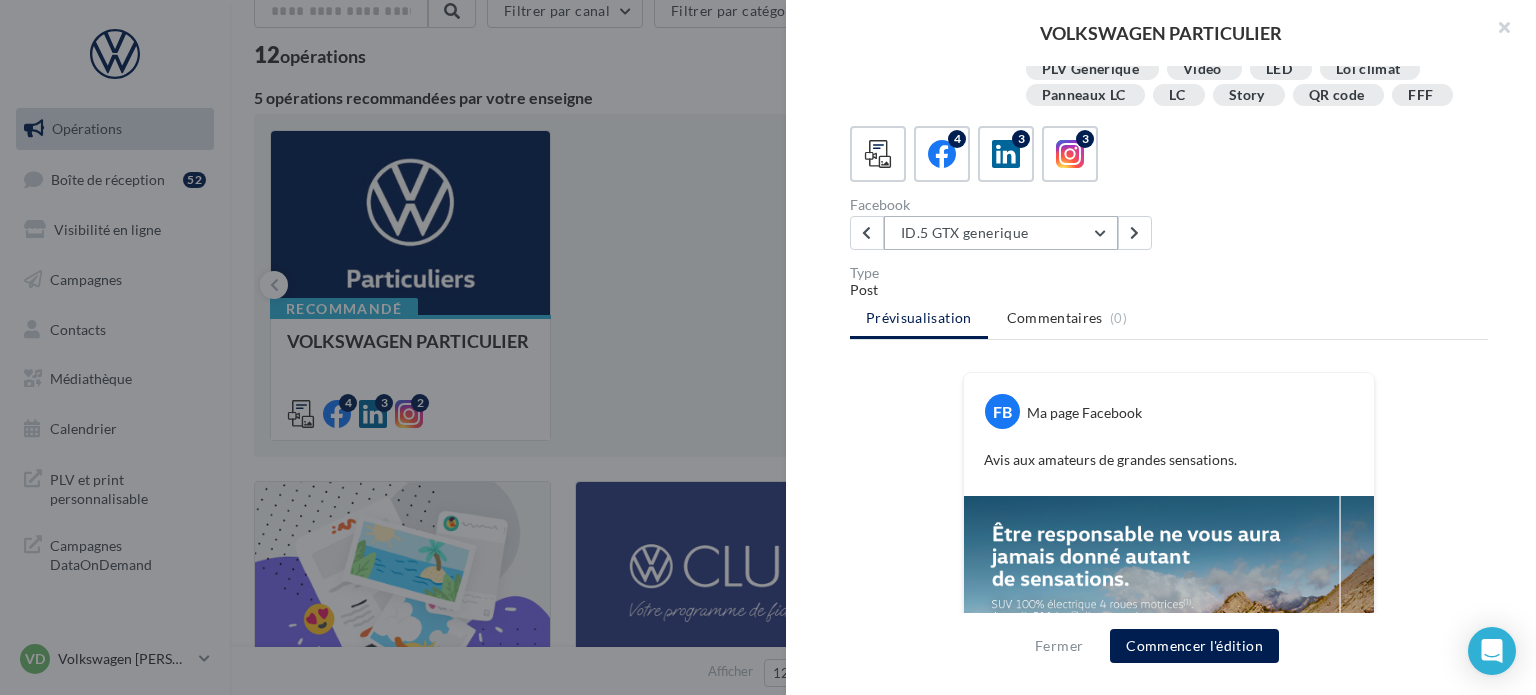 click on "ID.5 GTX generique" at bounding box center (1001, 233) 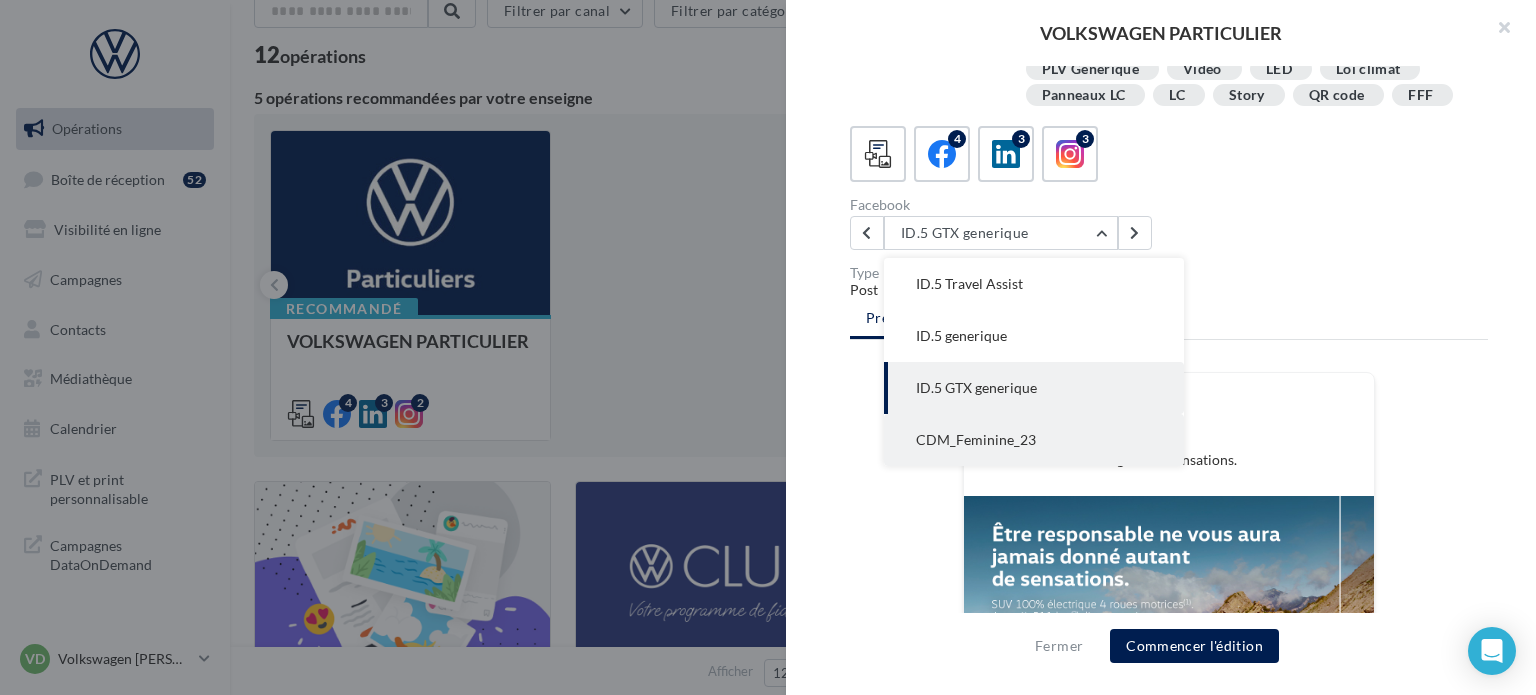 click on "CDM_Feminine_23" at bounding box center (976, 439) 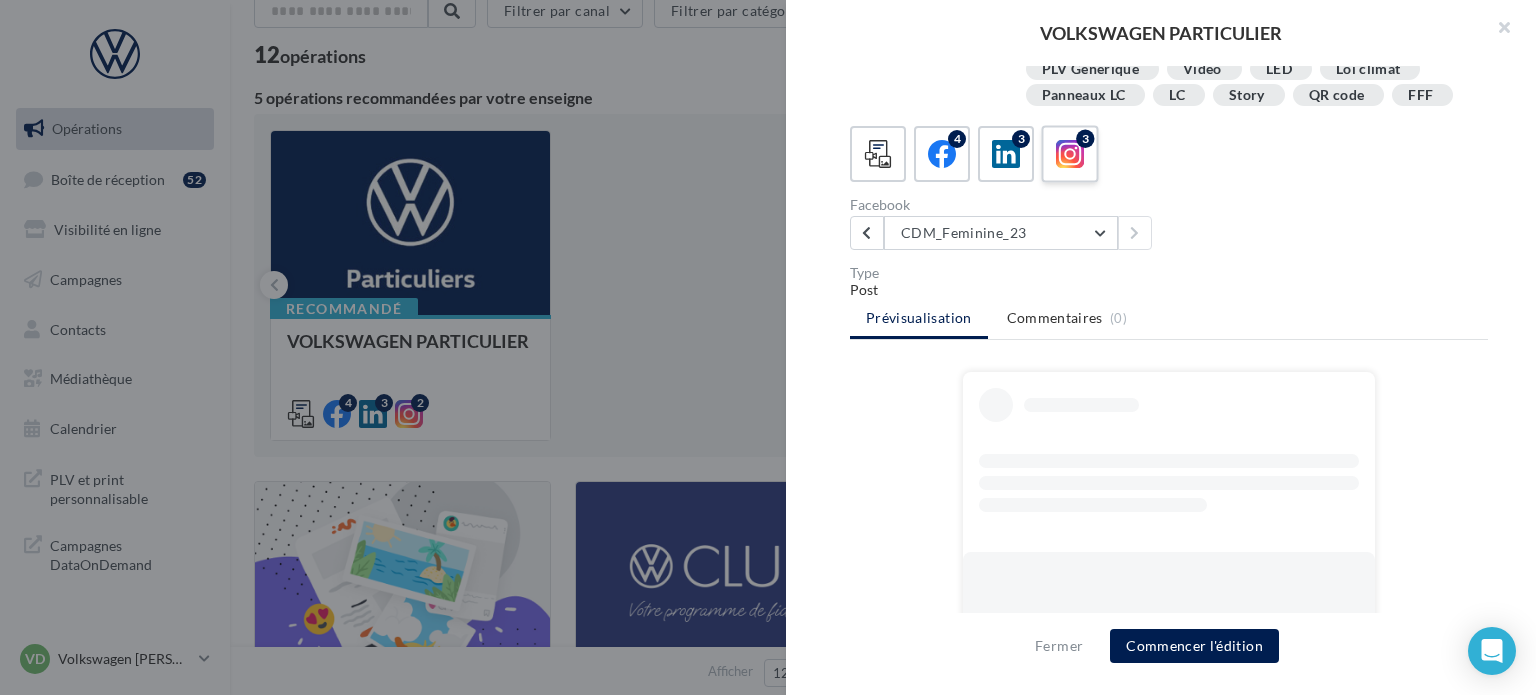 click on "3" at bounding box center (1085, 139) 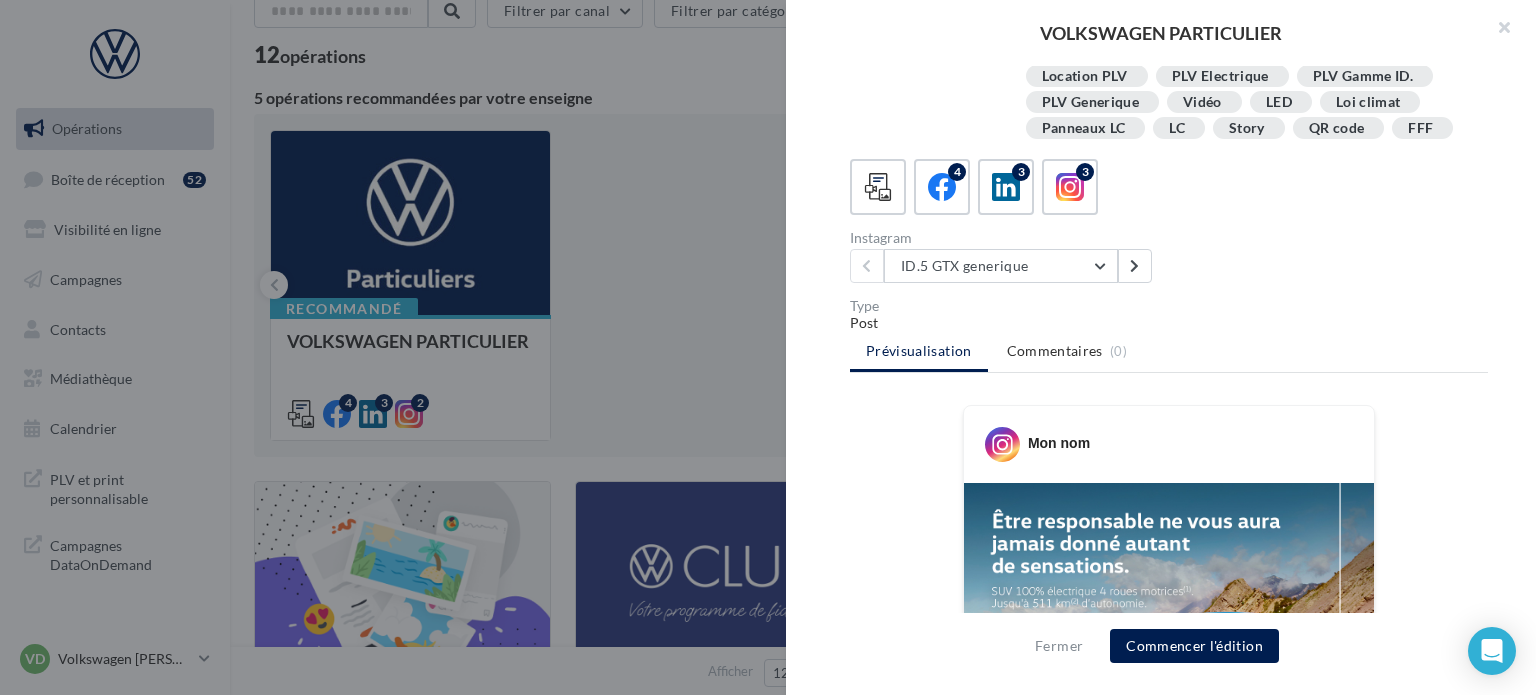 scroll, scrollTop: 384, scrollLeft: 0, axis: vertical 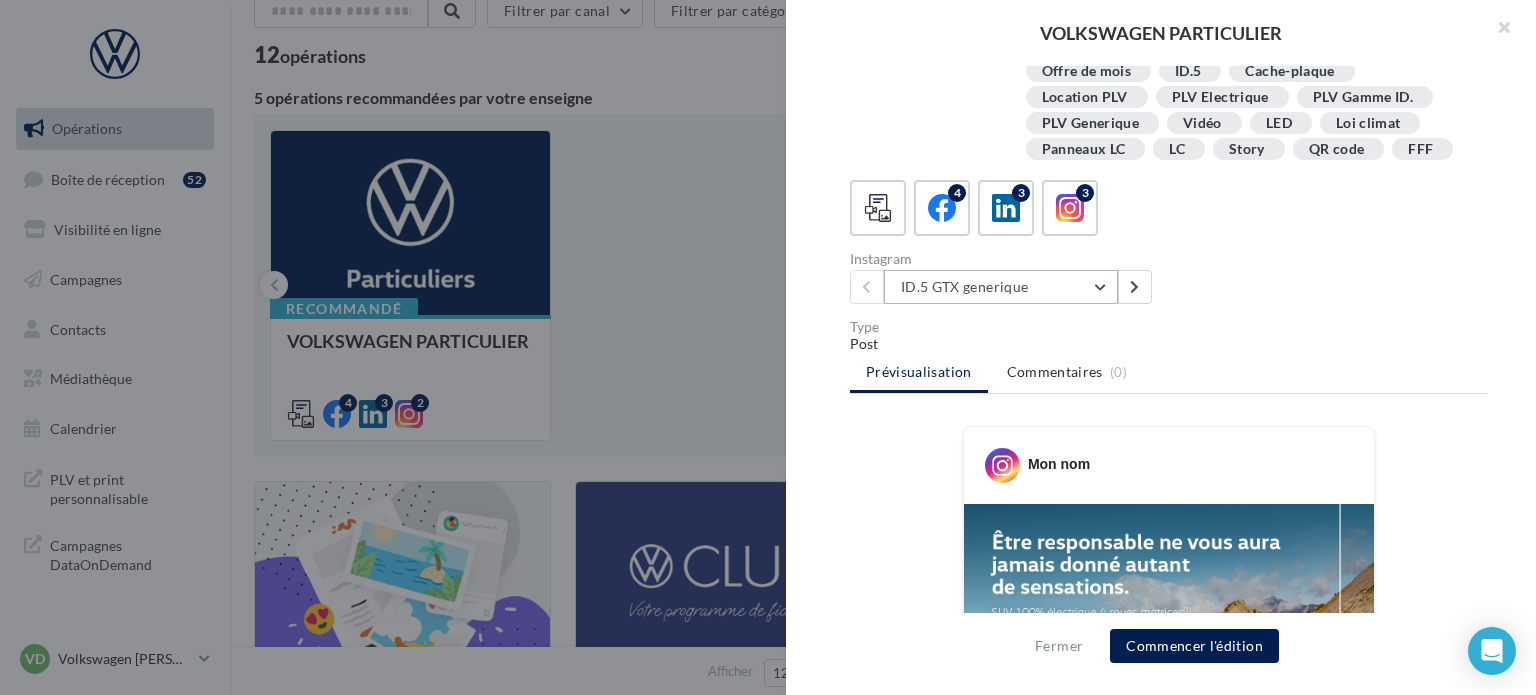 click on "Instagram
ID.5 GTX generique
ID.5 GTX generique     CDM_Feminine_23     taigo" at bounding box center (1013, 278) 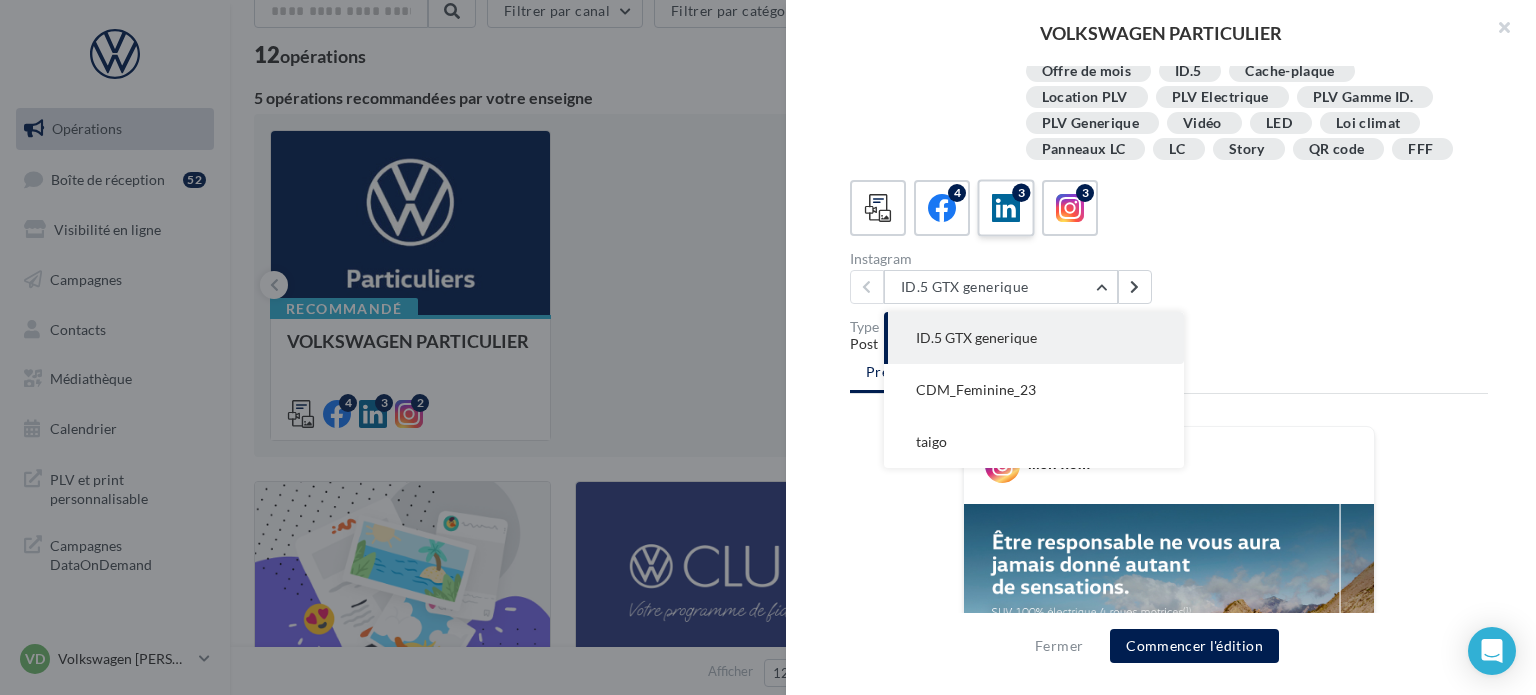 click at bounding box center (1006, 208) 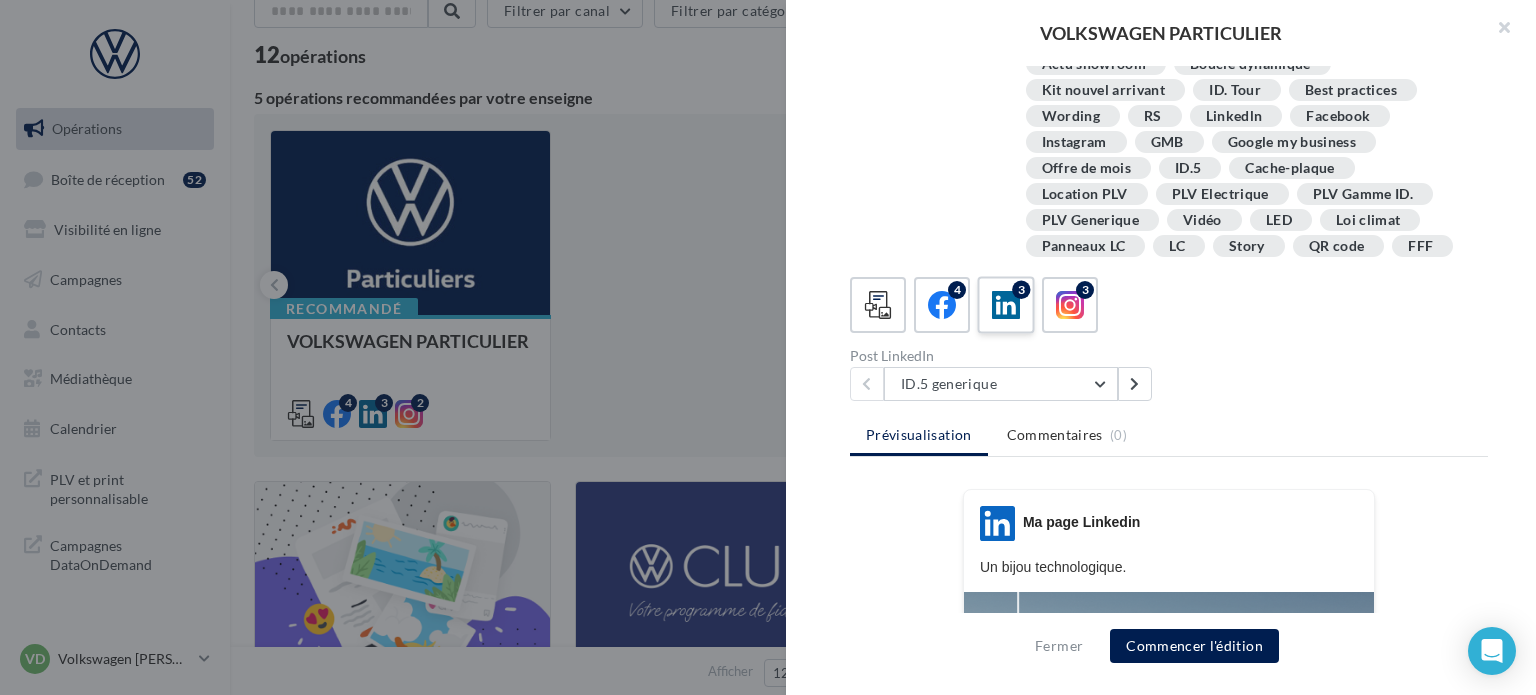 scroll, scrollTop: 284, scrollLeft: 0, axis: vertical 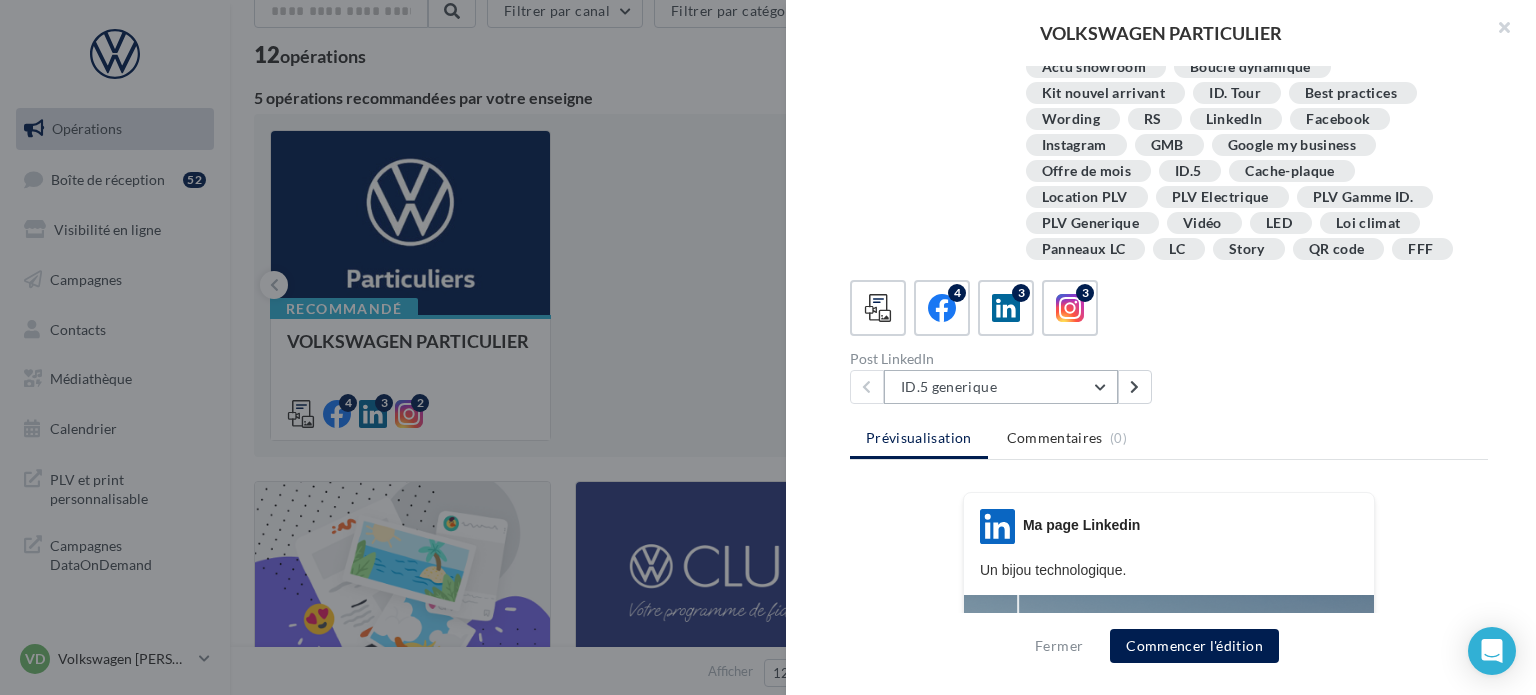 click on "ID.5 generique" at bounding box center [1001, 387] 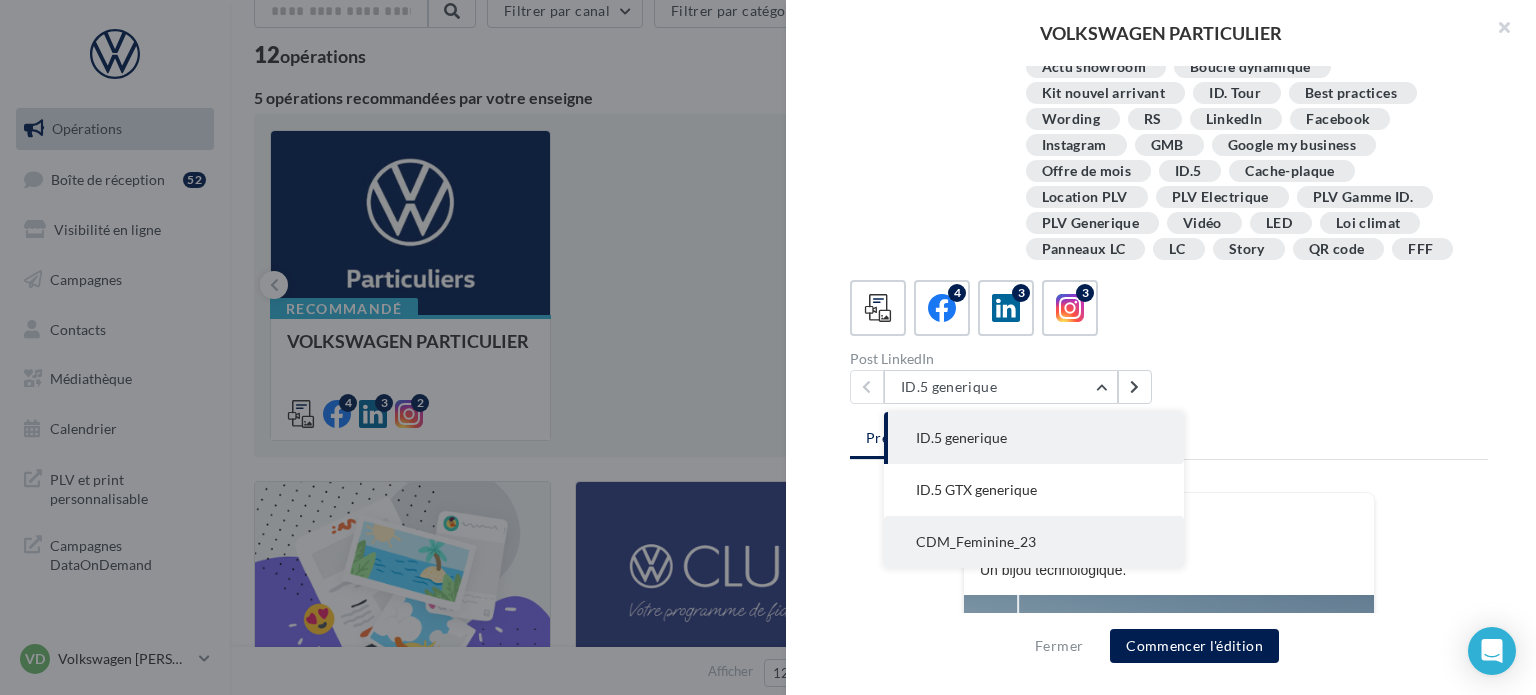 click on "CDM_Feminine_23" at bounding box center [1034, 542] 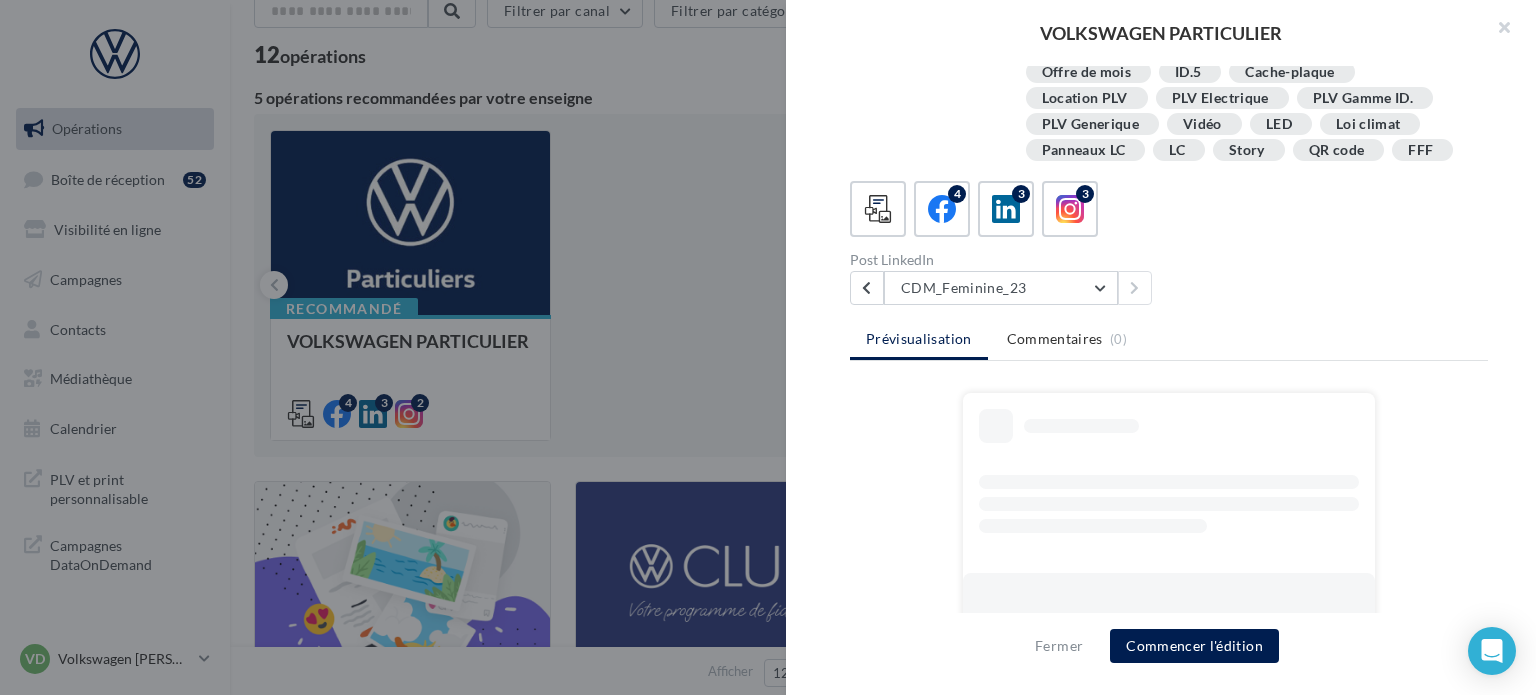 scroll, scrollTop: 593, scrollLeft: 0, axis: vertical 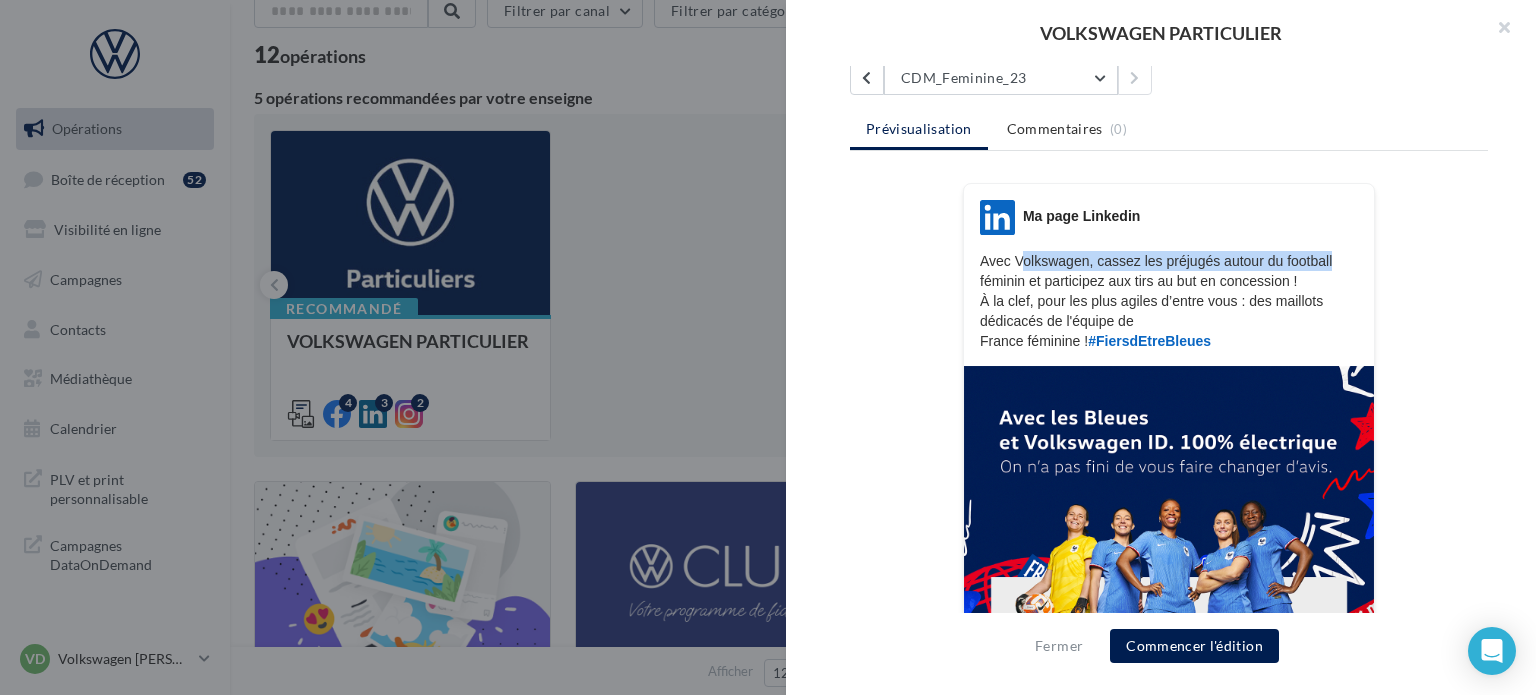 drag, startPoint x: 1026, startPoint y: 246, endPoint x: 1432, endPoint y: 266, distance: 406.4923 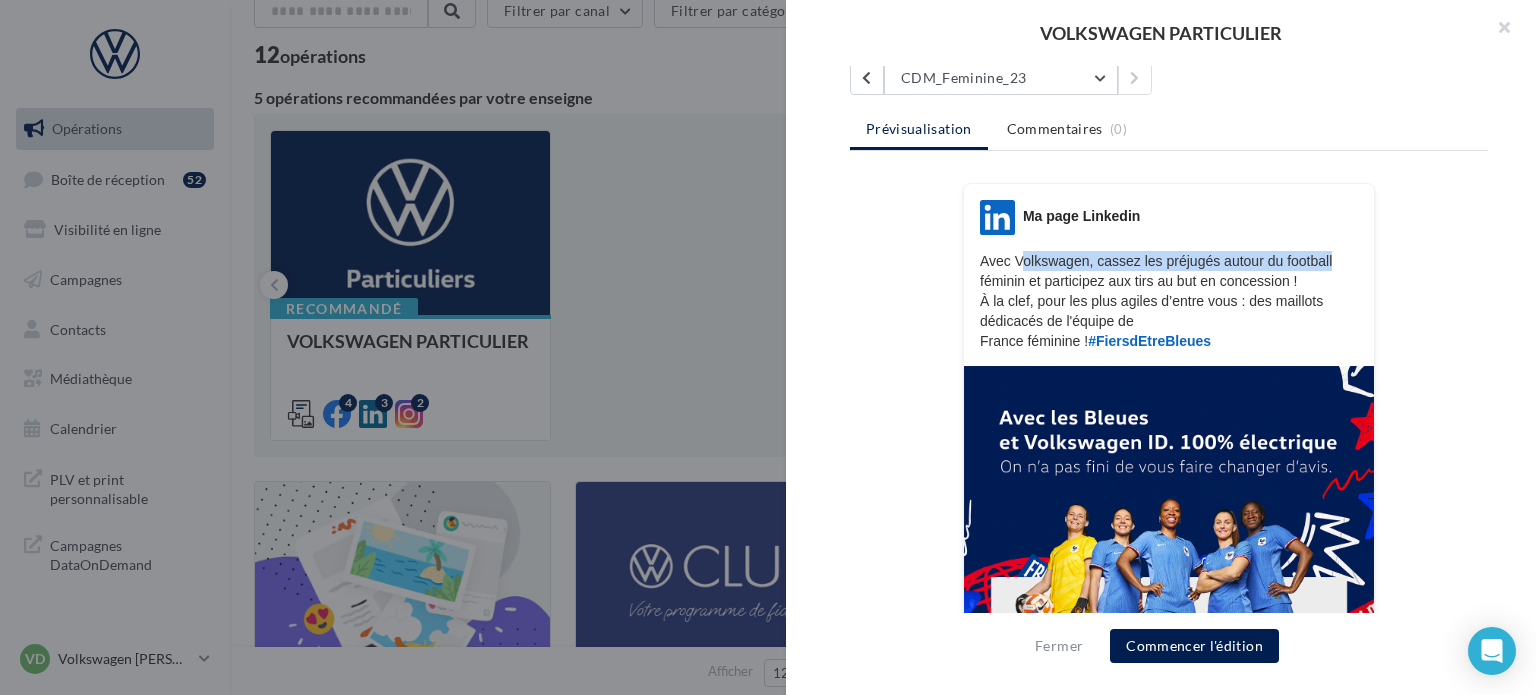 click on "LinkedIn
Ma page Linkedin
Avec Volkswagen, cassez les préjugés autour du football féminin et participez aux tirs au but en concession !  À la clef, pour les plus agiles d’entre vous : des maillots dédicacés de l'équipe de  France féminine !  #FiersdEtreBleues
J’aime
Commenter
Partager" at bounding box center (1169, 520) 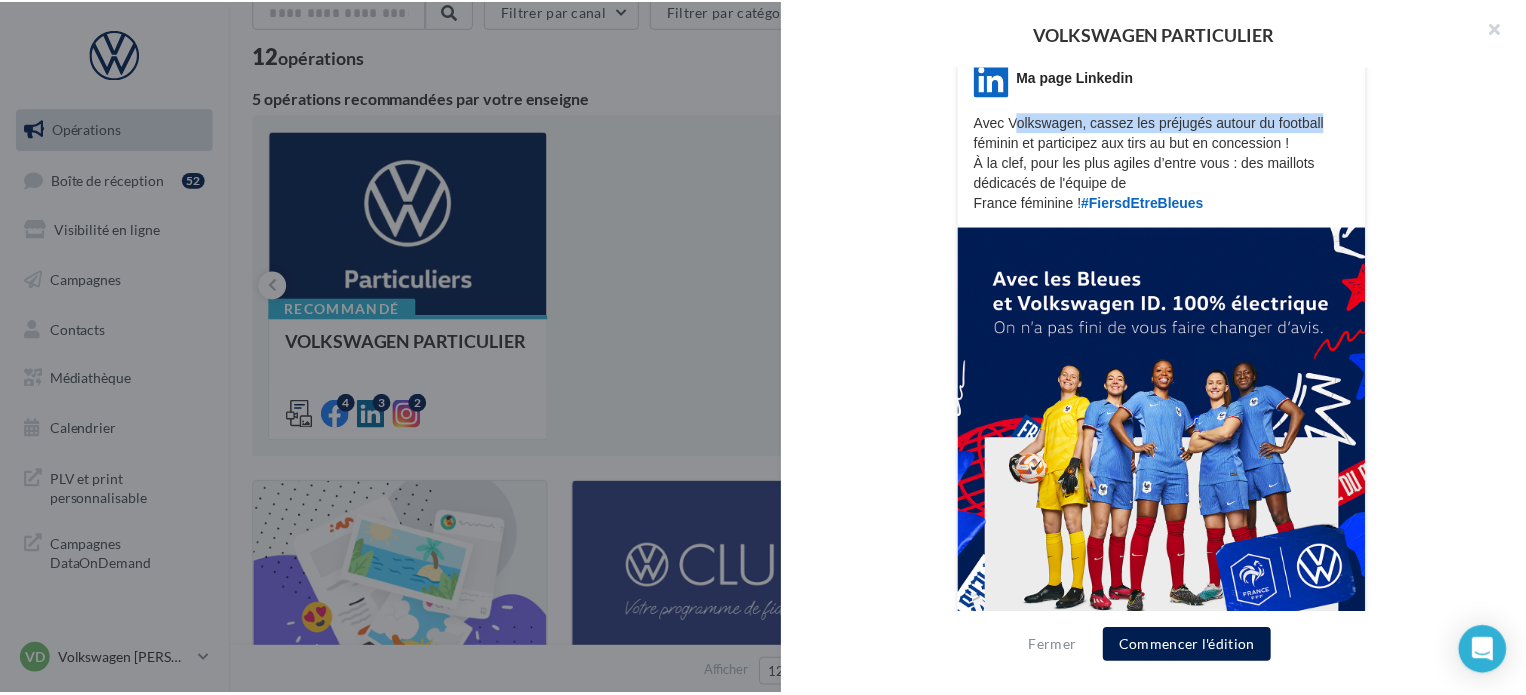 scroll, scrollTop: 817, scrollLeft: 0, axis: vertical 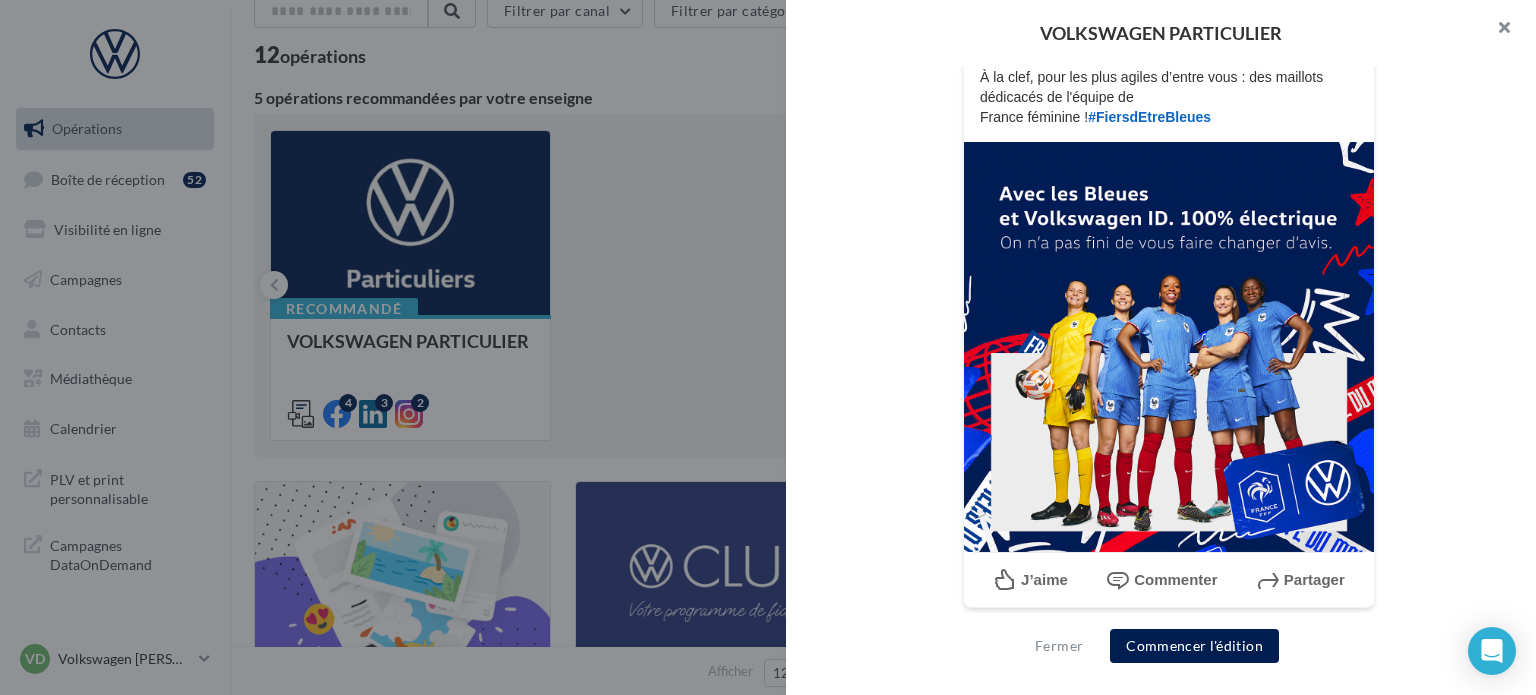 click at bounding box center [1496, 30] 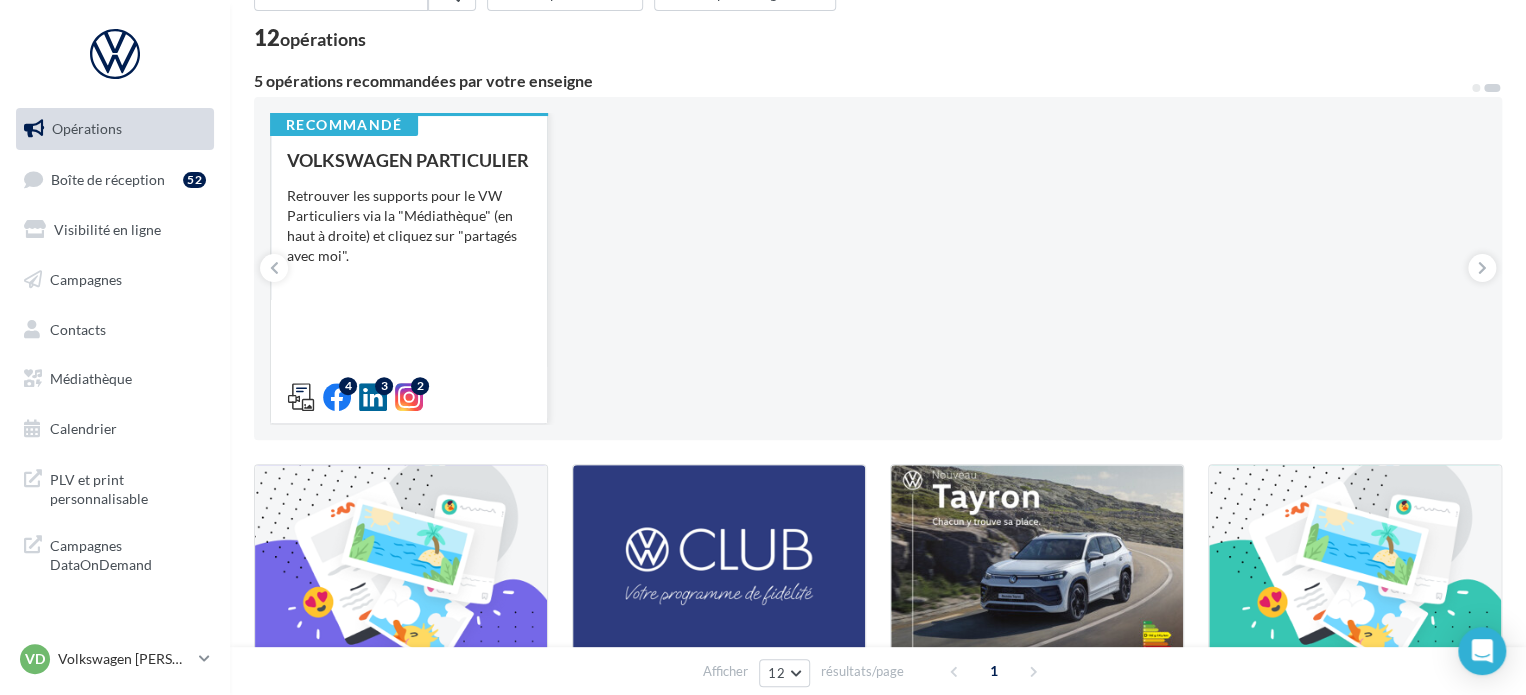 scroll, scrollTop: 0, scrollLeft: 0, axis: both 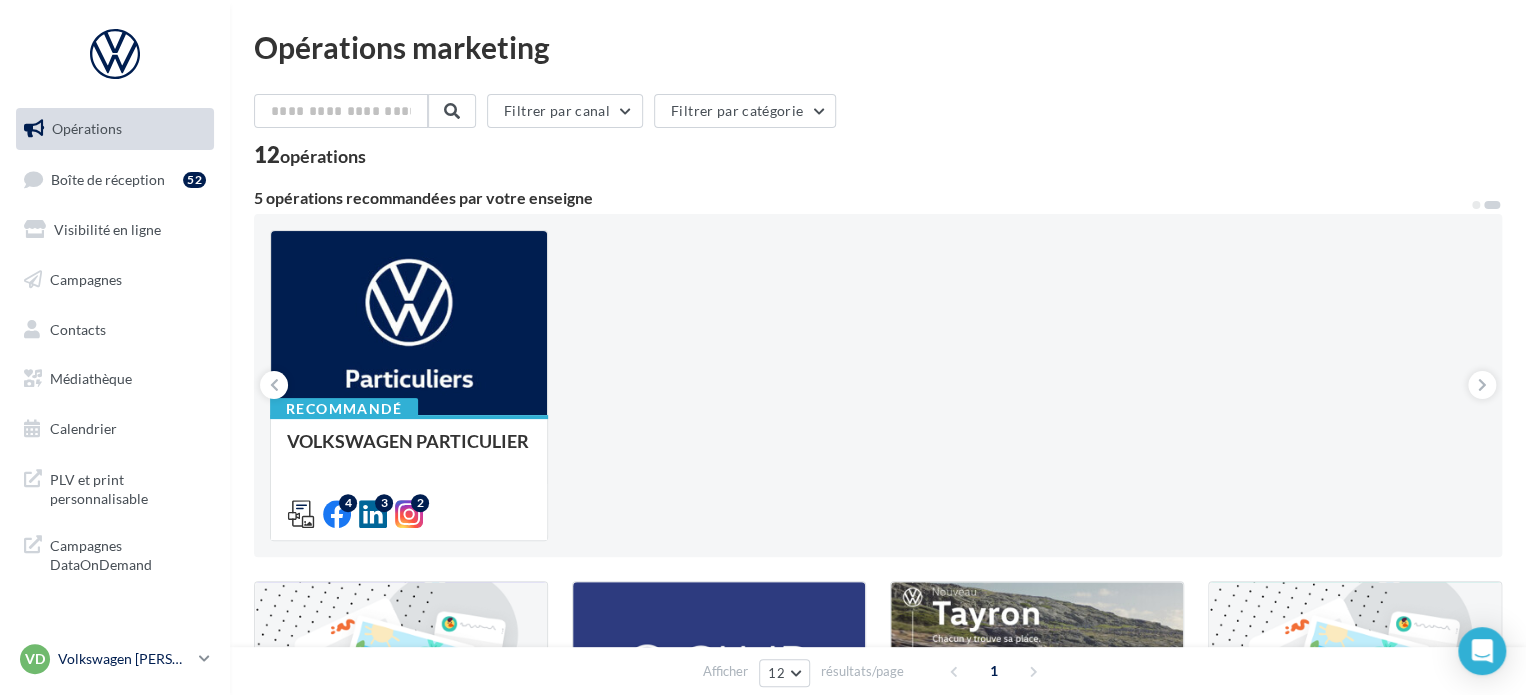 click on "Volkswagen [PERSON_NAME]" at bounding box center [124, 659] 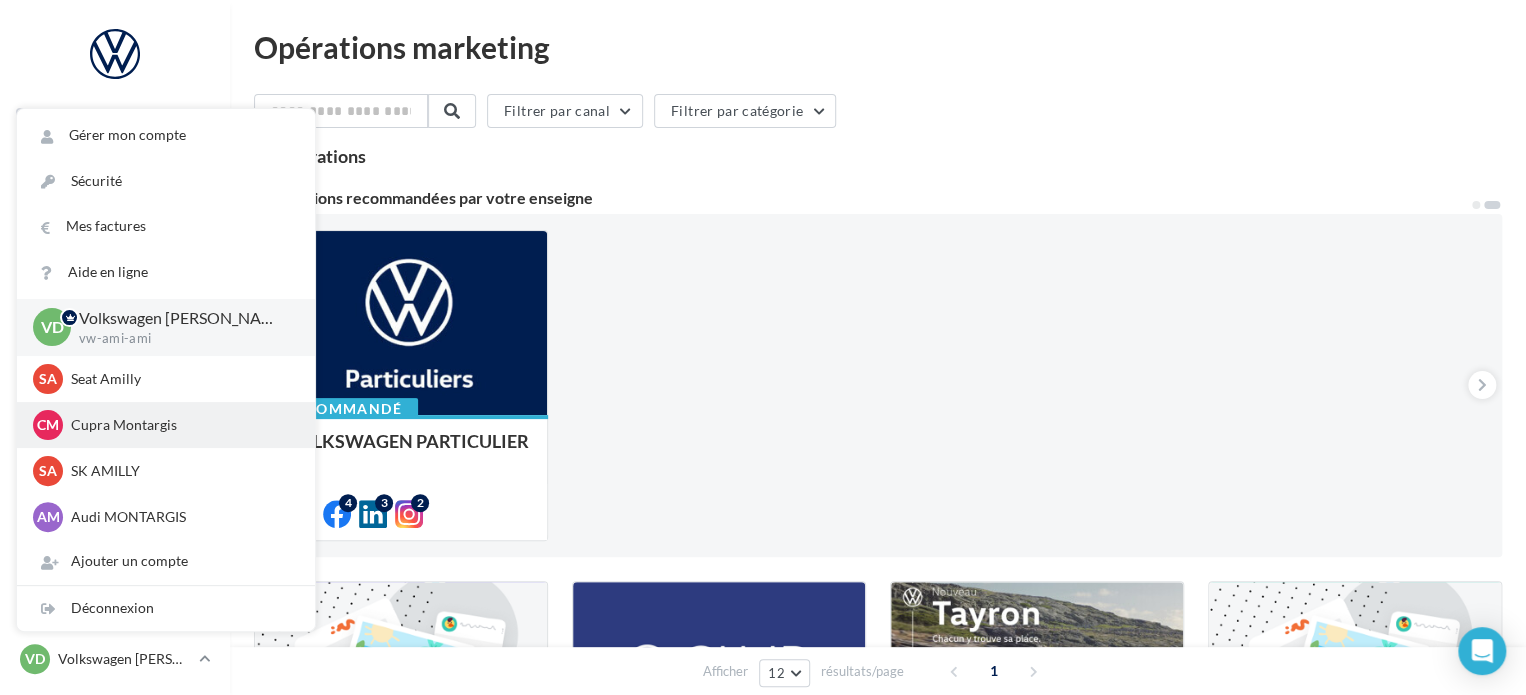 click on "Cupra Montargis" at bounding box center [181, 425] 